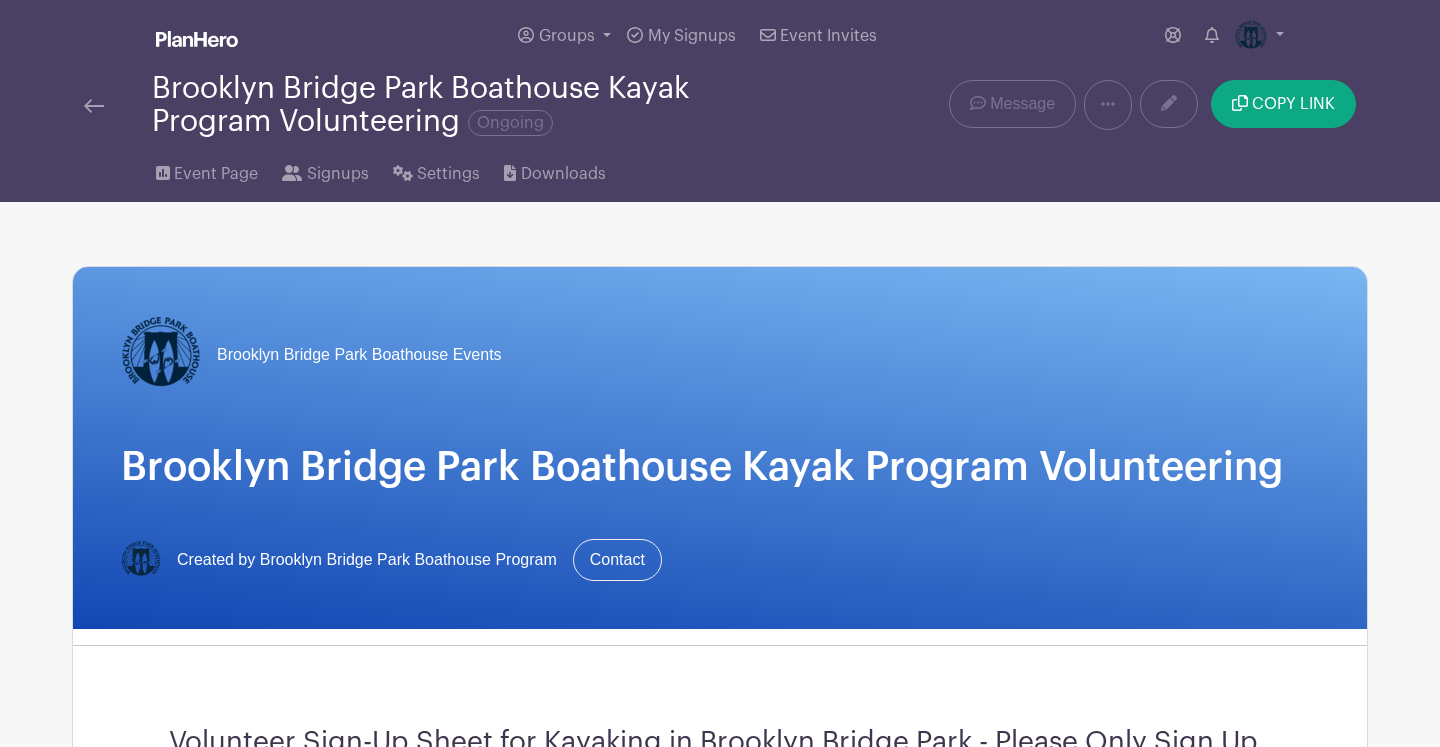 scroll, scrollTop: 1926, scrollLeft: 0, axis: vertical 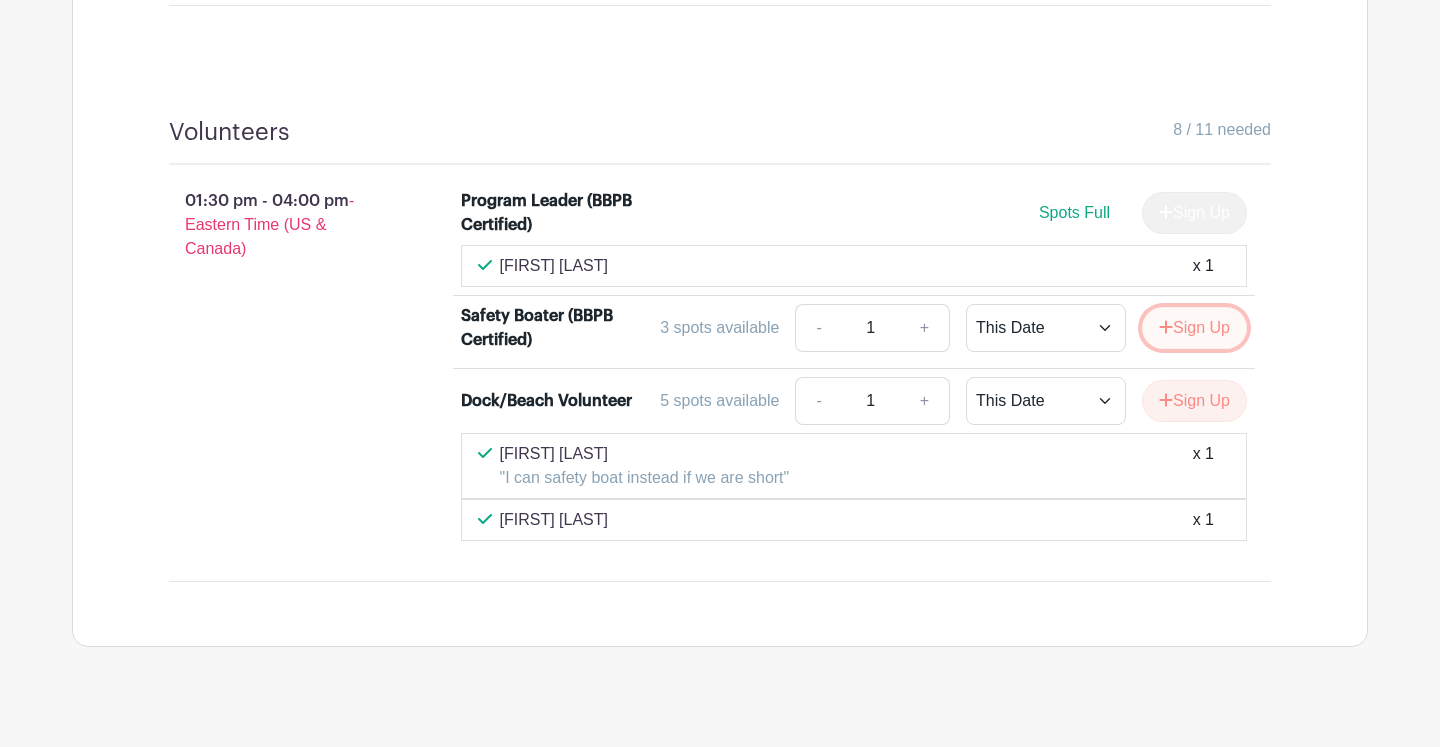 click on "Sign Up" at bounding box center (1194, 328) 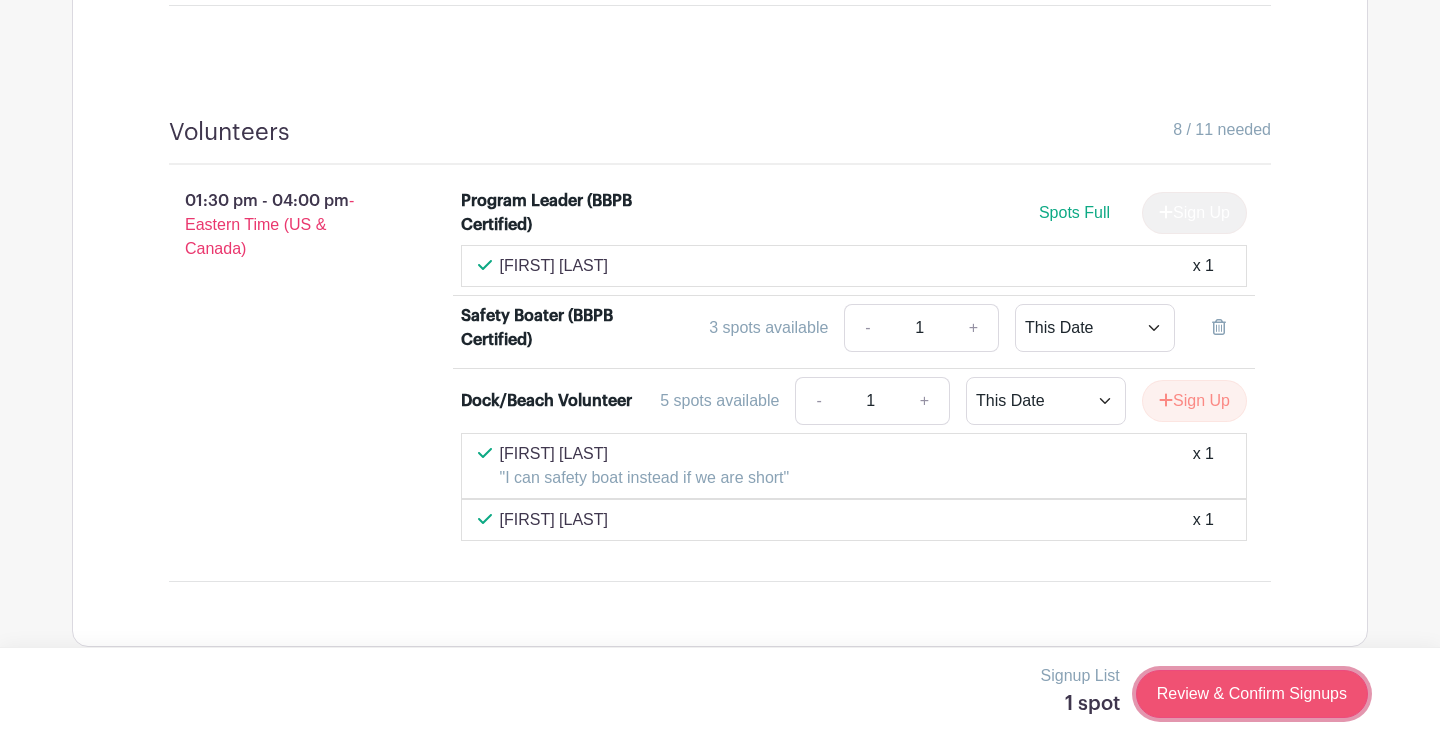 click on "Review & Confirm Signups" at bounding box center (1252, 694) 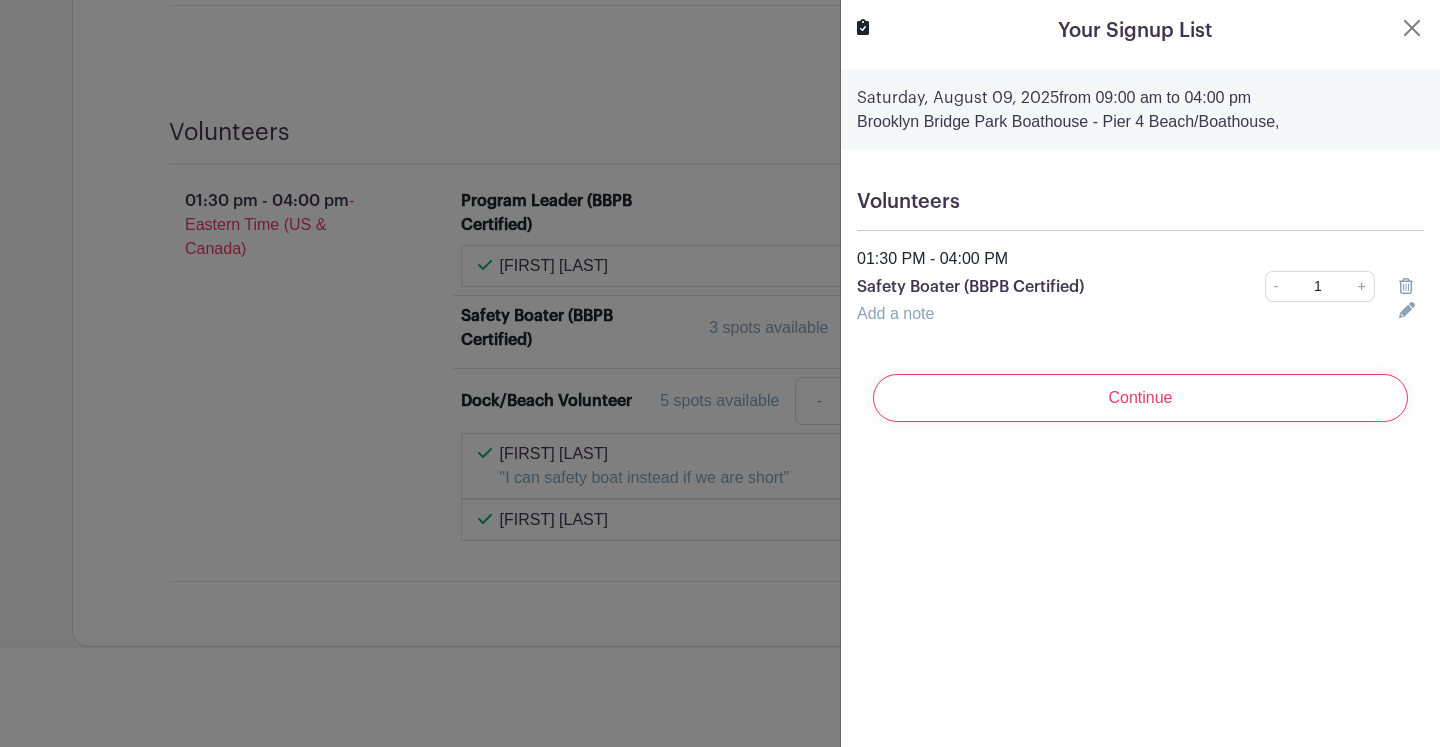 click 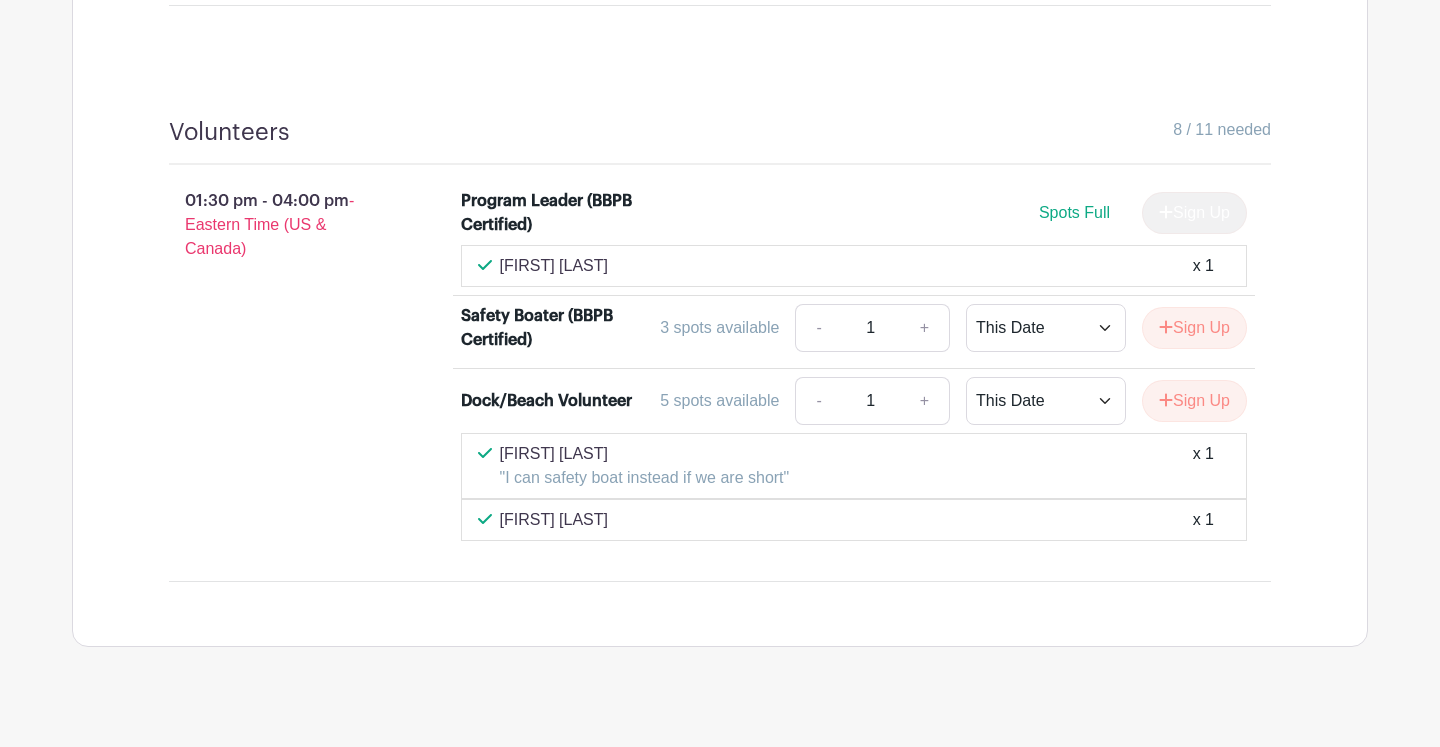 click on "Volunteers
5 / 11 needed
09:00 am -
11:30 am
- Eastern Time (US & Canada)
Program Leader (Must be BBPB Certified)
Spots Full  Sign Up
Daria Campion
x 1
Safety Boater (Must be BBPB Certified)
Spots Full  Sign Up
Ashley Tse" at bounding box center [720, -312] 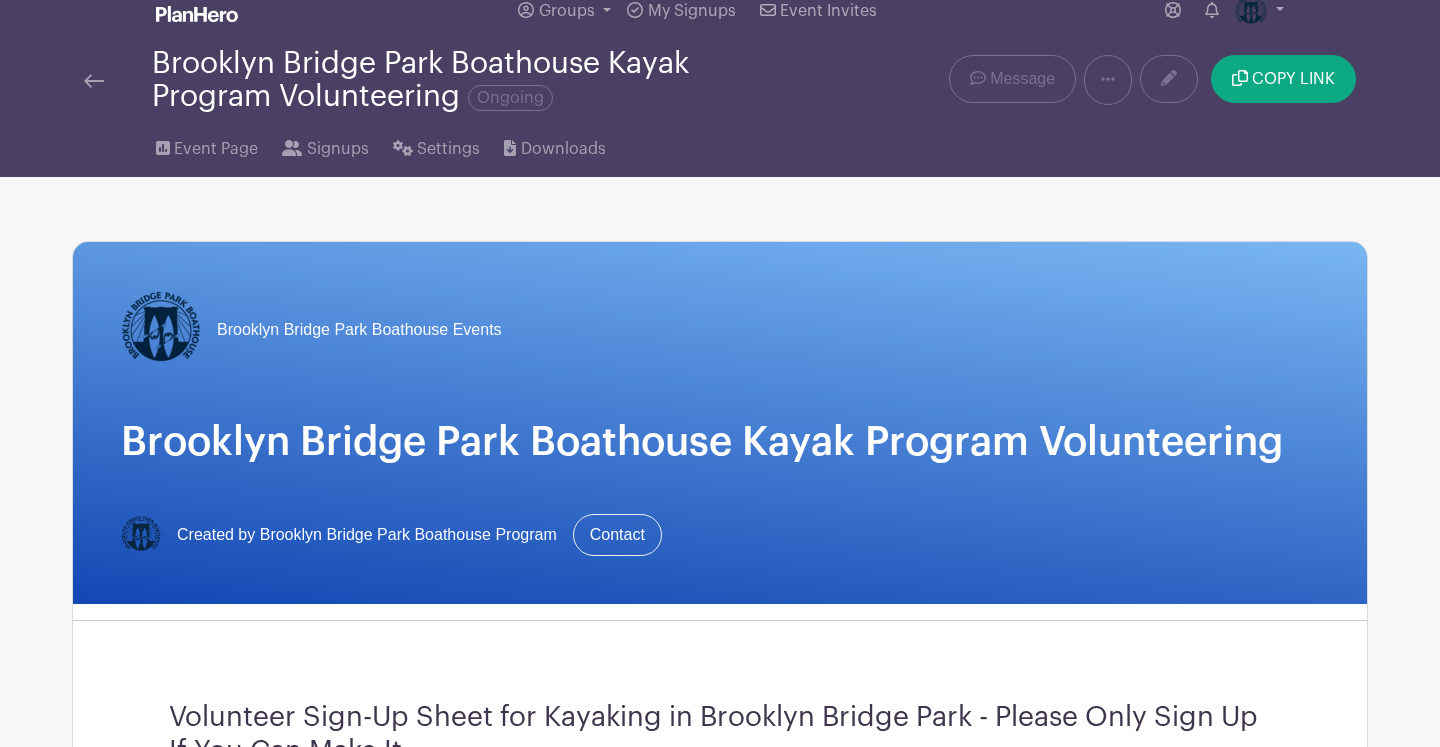 scroll, scrollTop: 0, scrollLeft: 0, axis: both 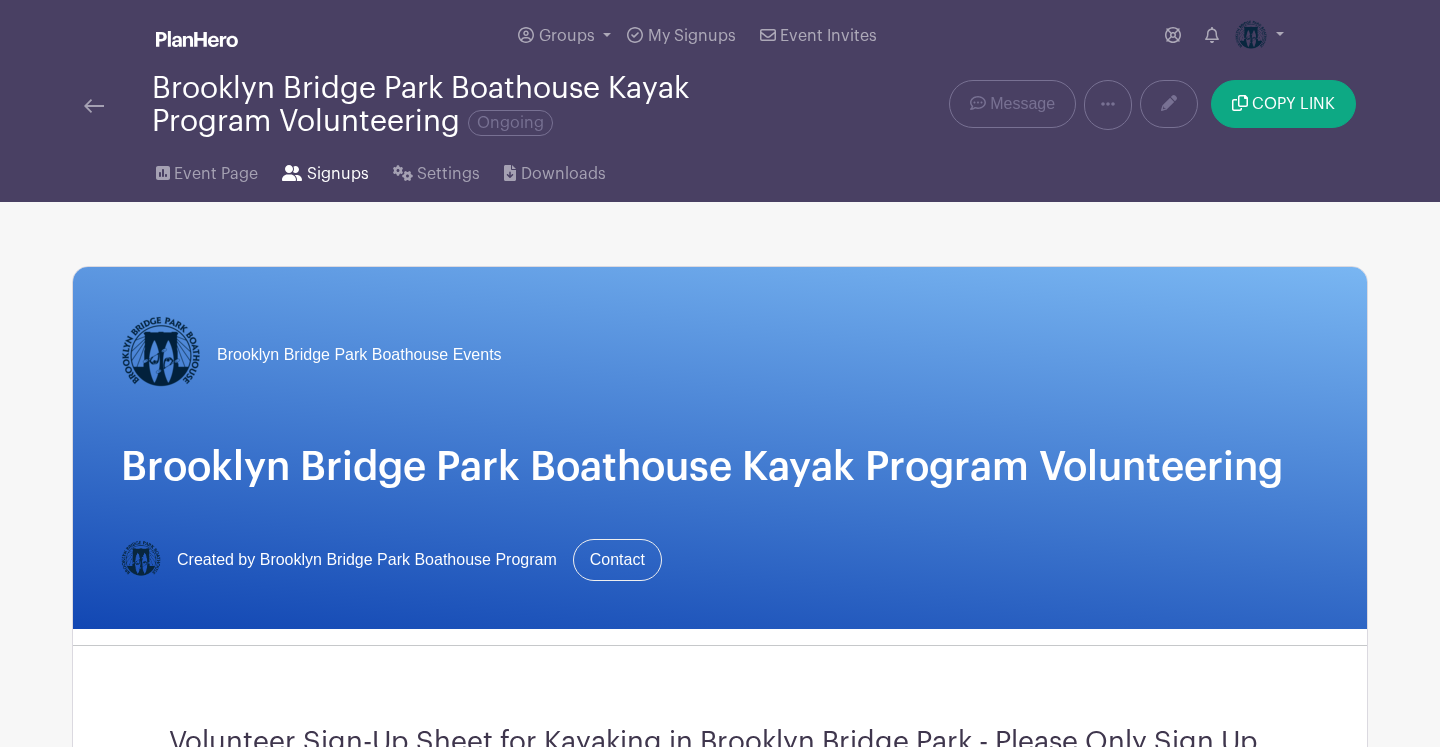 click on "Signups" at bounding box center [338, 174] 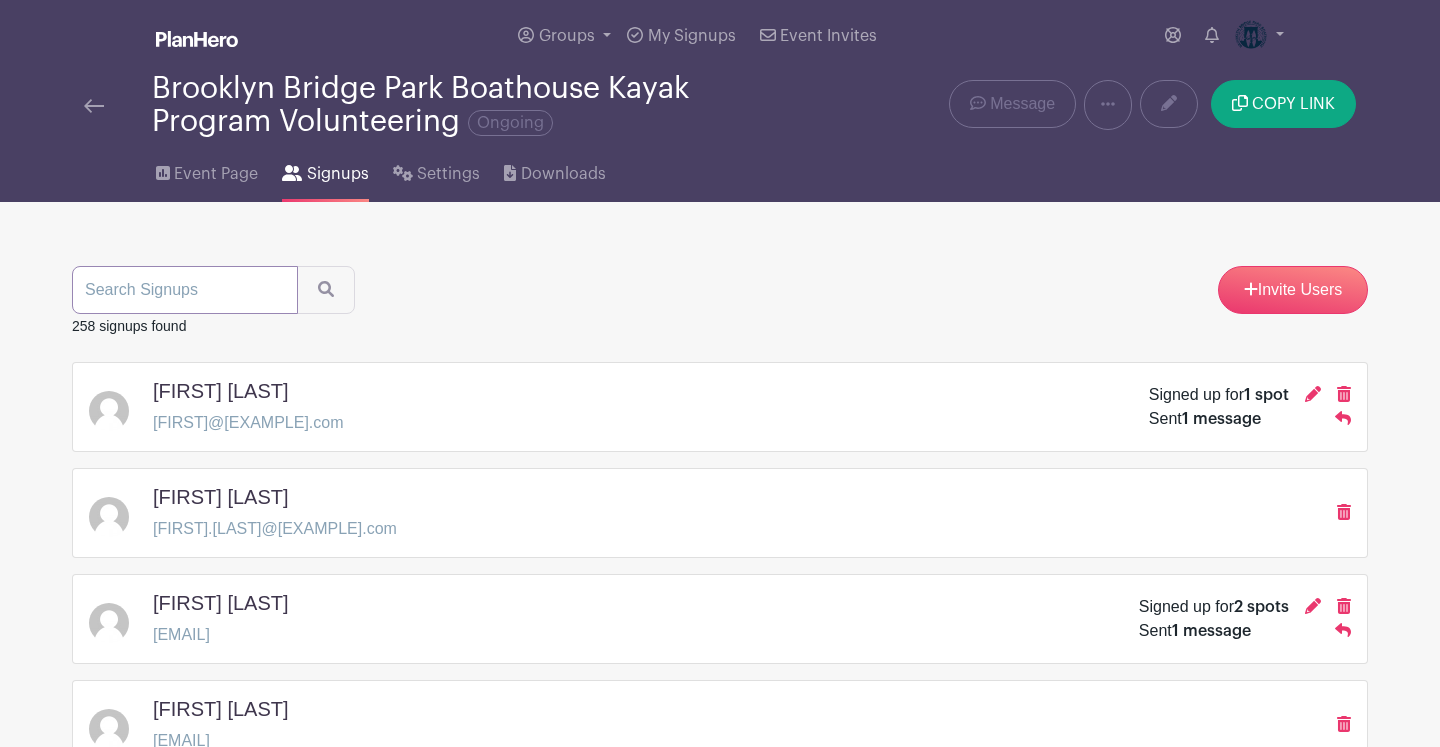 click at bounding box center (185, 290) 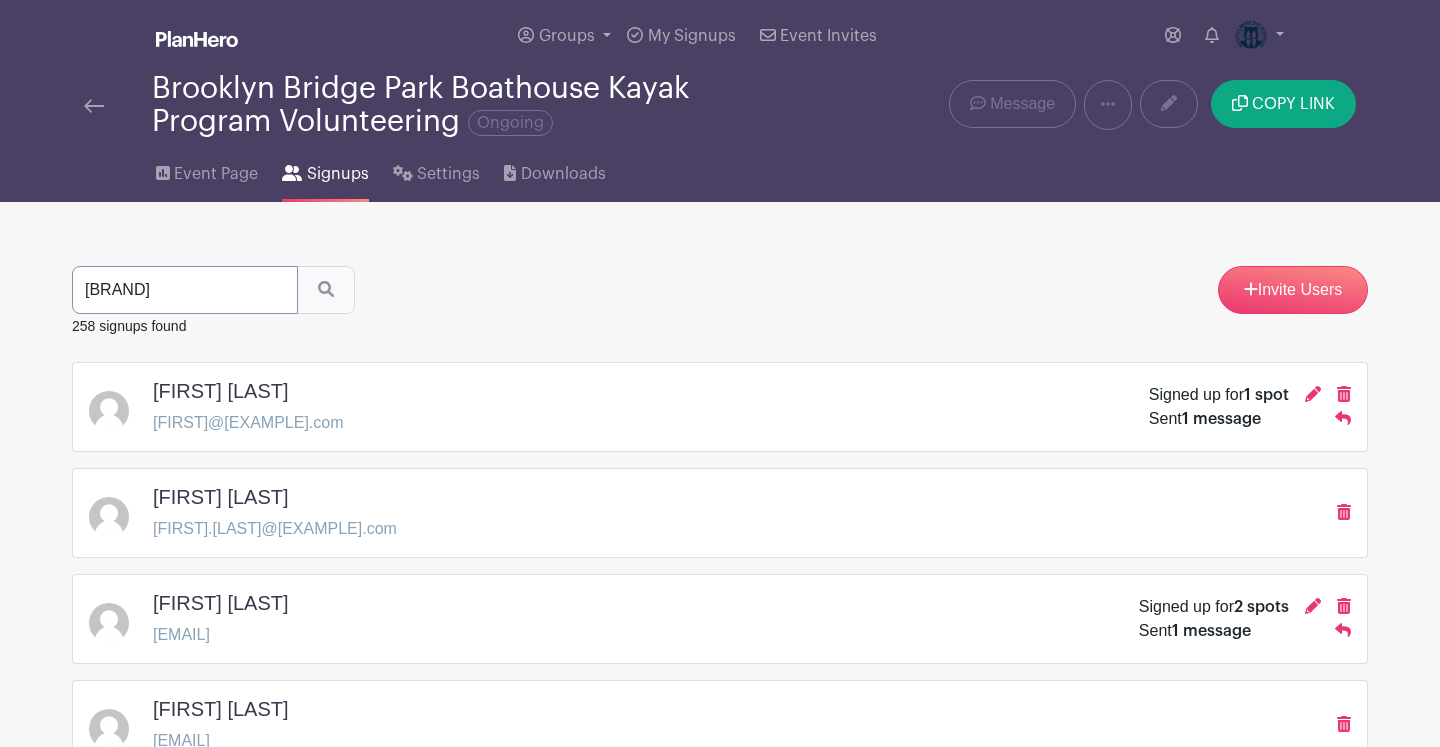 type on "kasia" 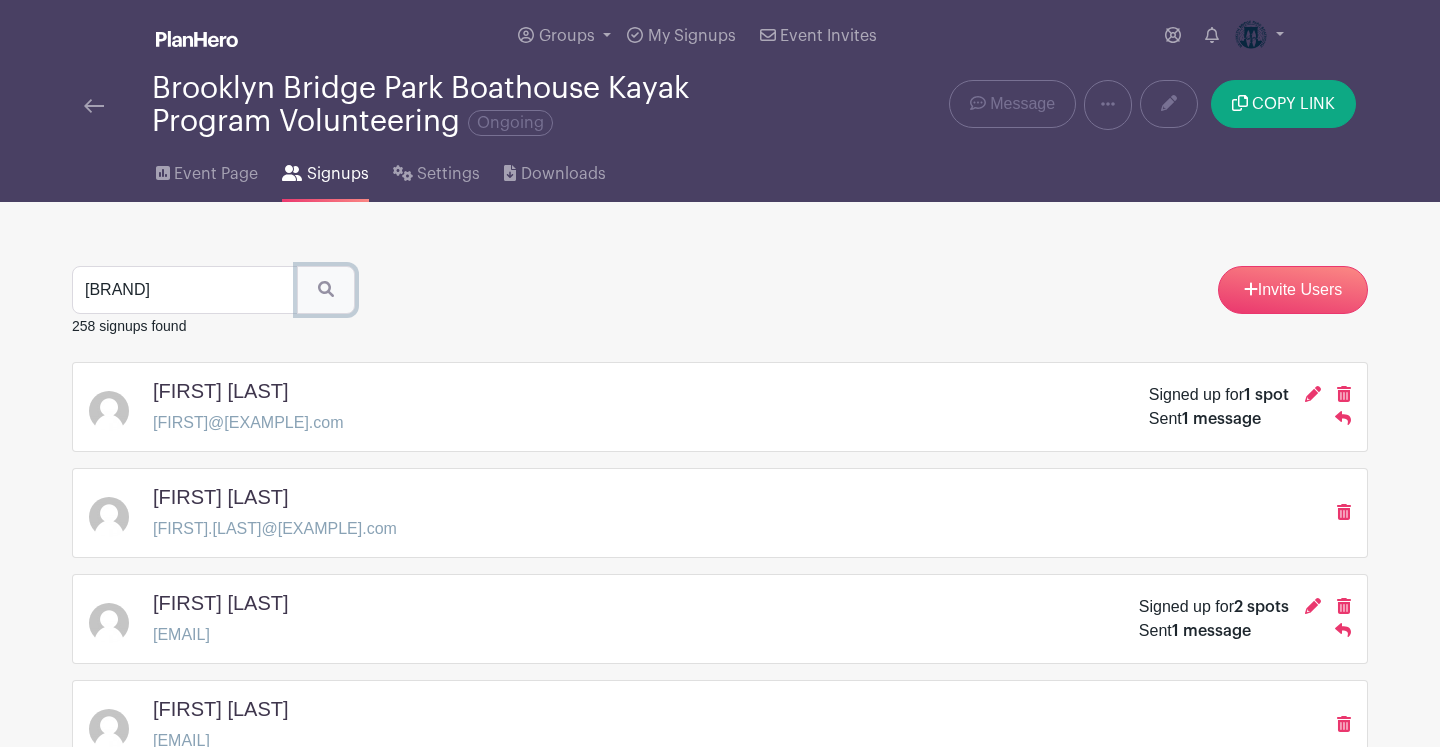 click at bounding box center [326, 290] 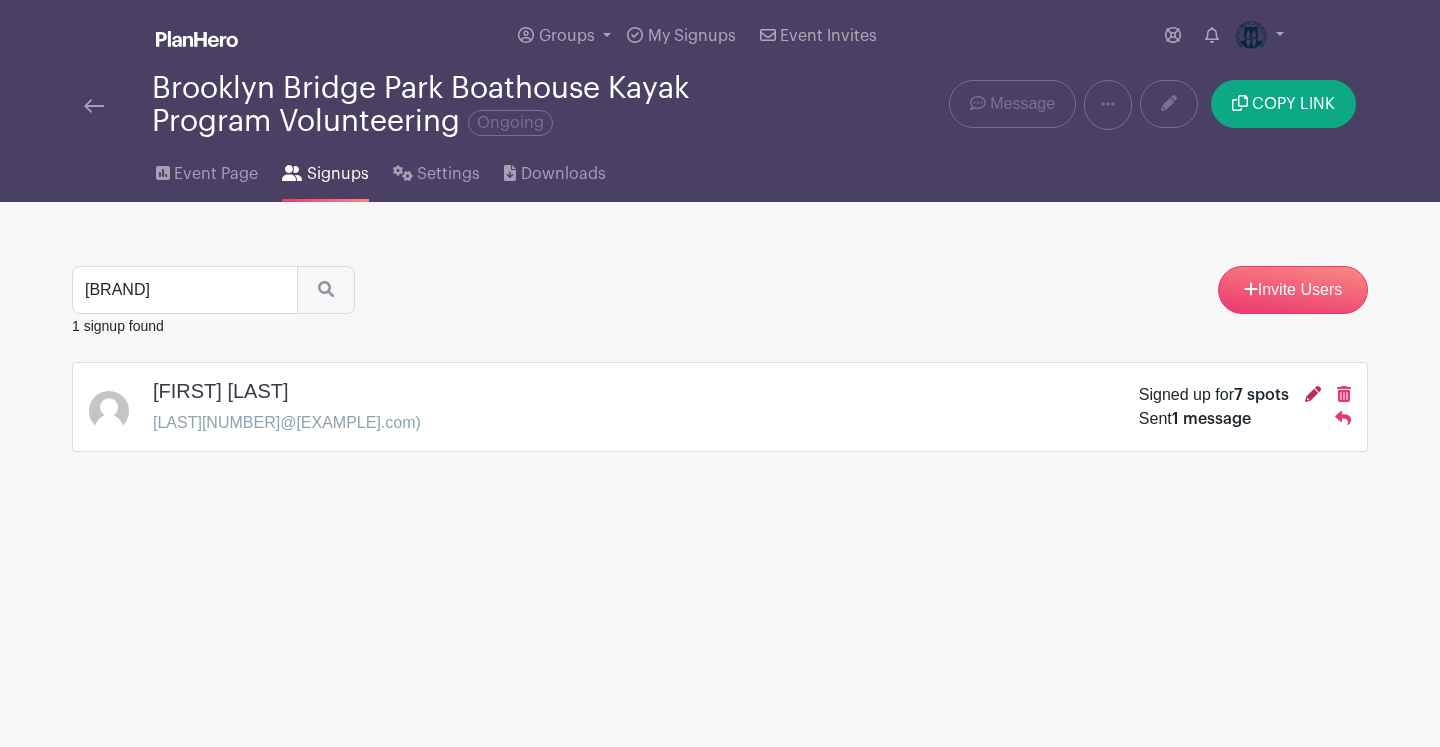 click 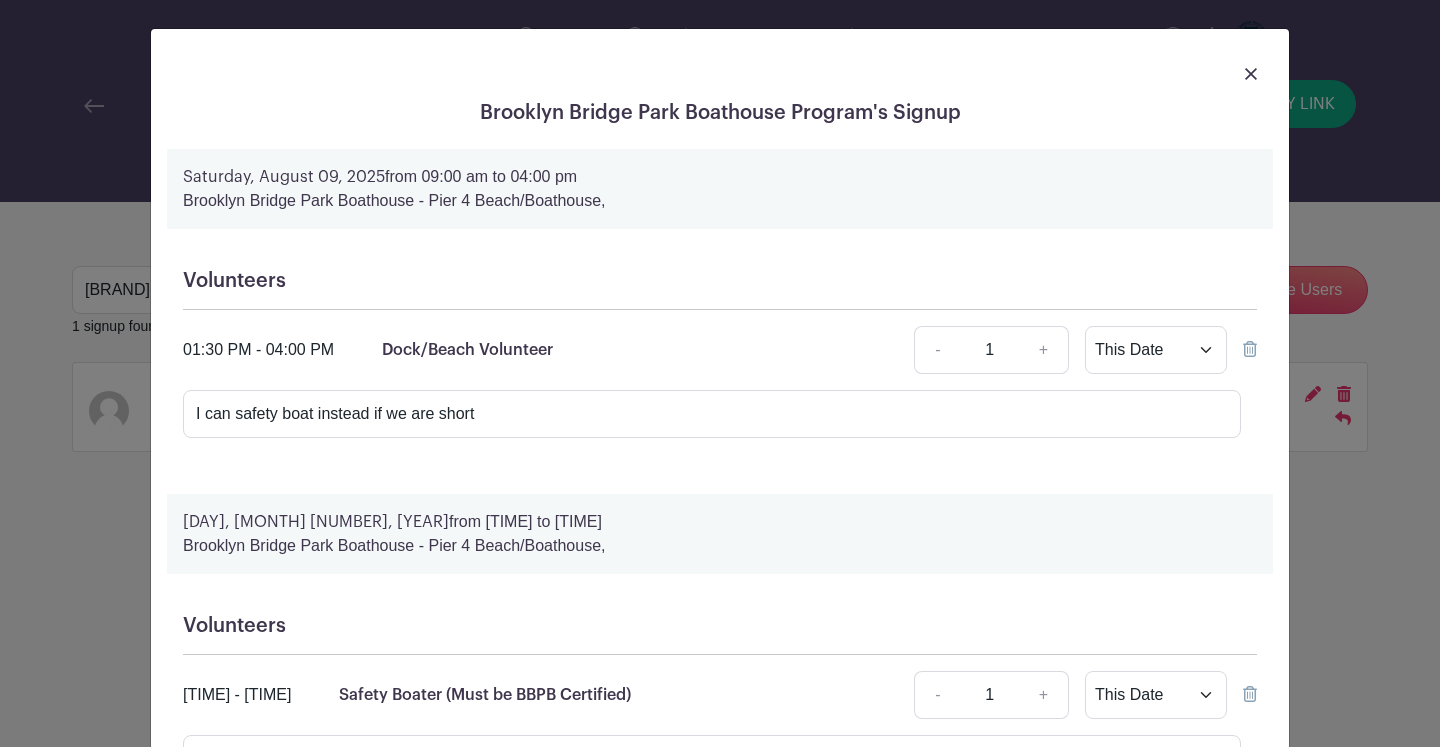 click at bounding box center [1251, 74] 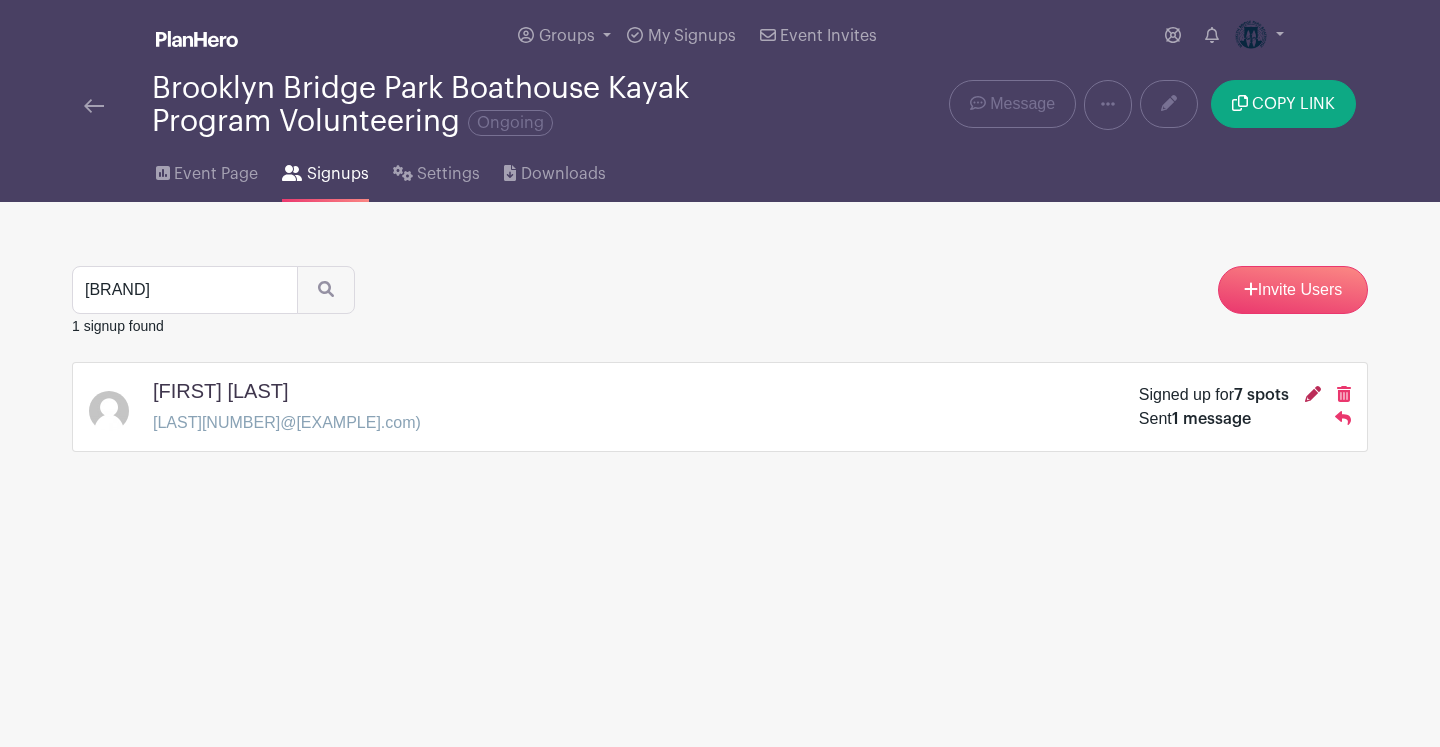 click 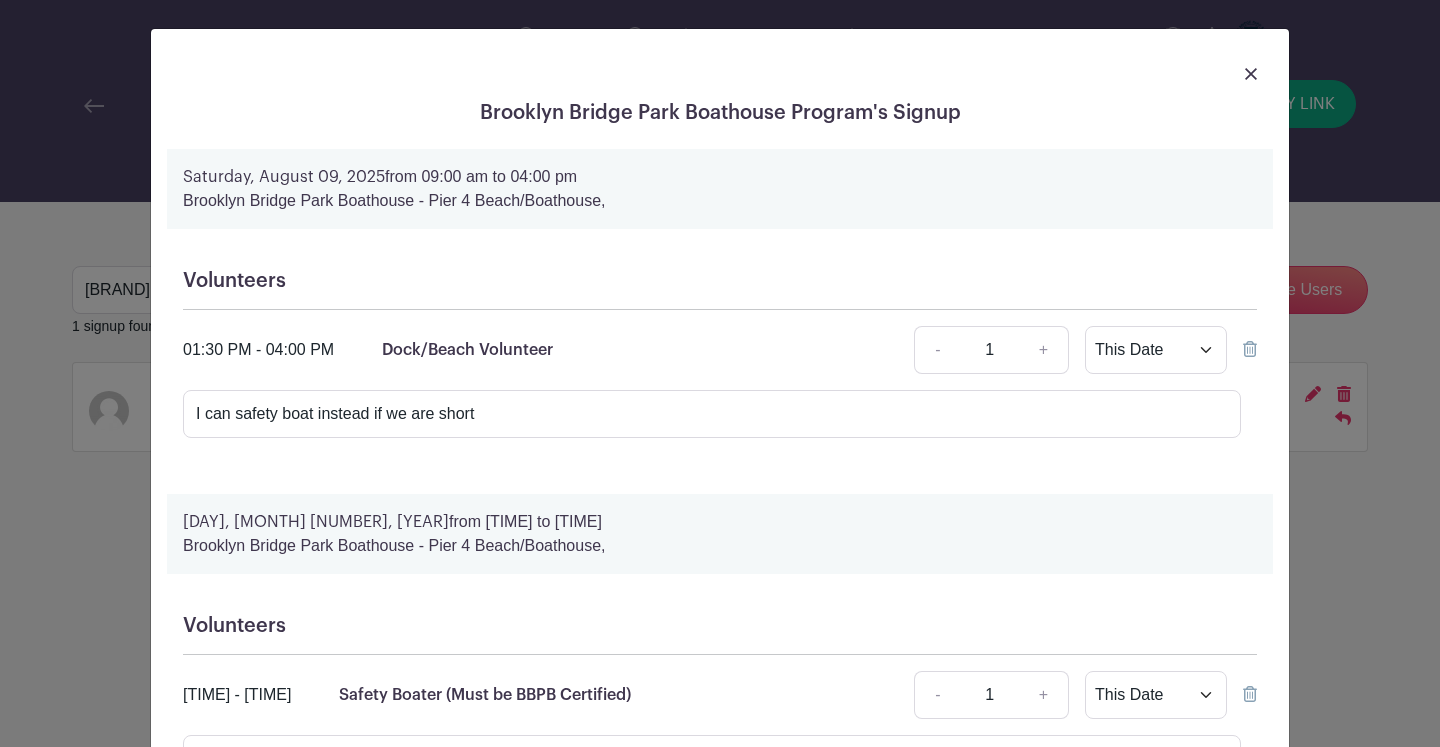 click on "Brooklyn Bridge Park Boathouse - Pier 4 Beach/Boathouse," at bounding box center [720, 546] 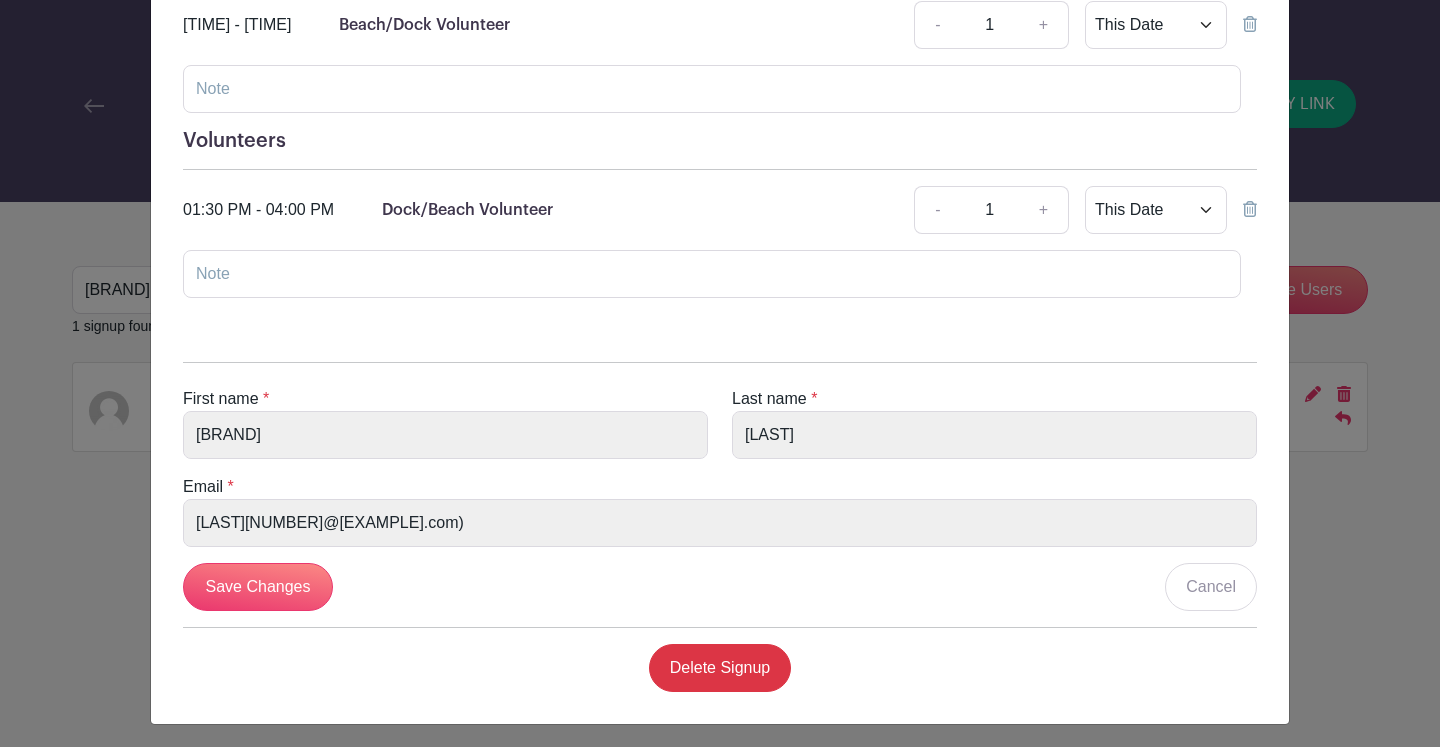 scroll, scrollTop: 2059, scrollLeft: 0, axis: vertical 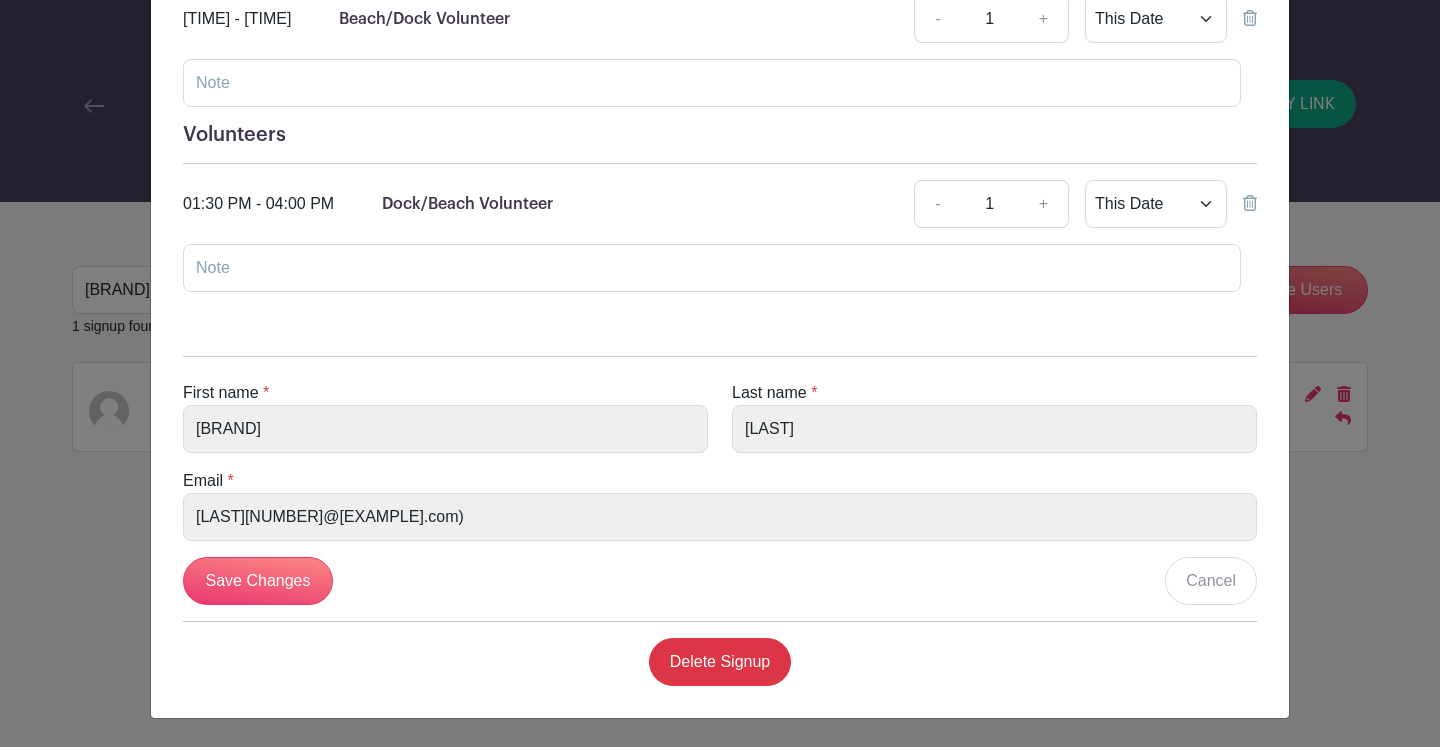 click on "Brooklyn Bridge Park Boathouse Program's Signup
Saturday, August 09, 2025
from 09:00 am
to 04:00 pm
Brooklyn Bridge Park Boathouse - Pier 4 Beach/Boathouse,
Volunteers
01:30 PM -
04:00 PM
Dock/Beach Volunteer
-
1
+
This Date
- 1" at bounding box center [720, 373] 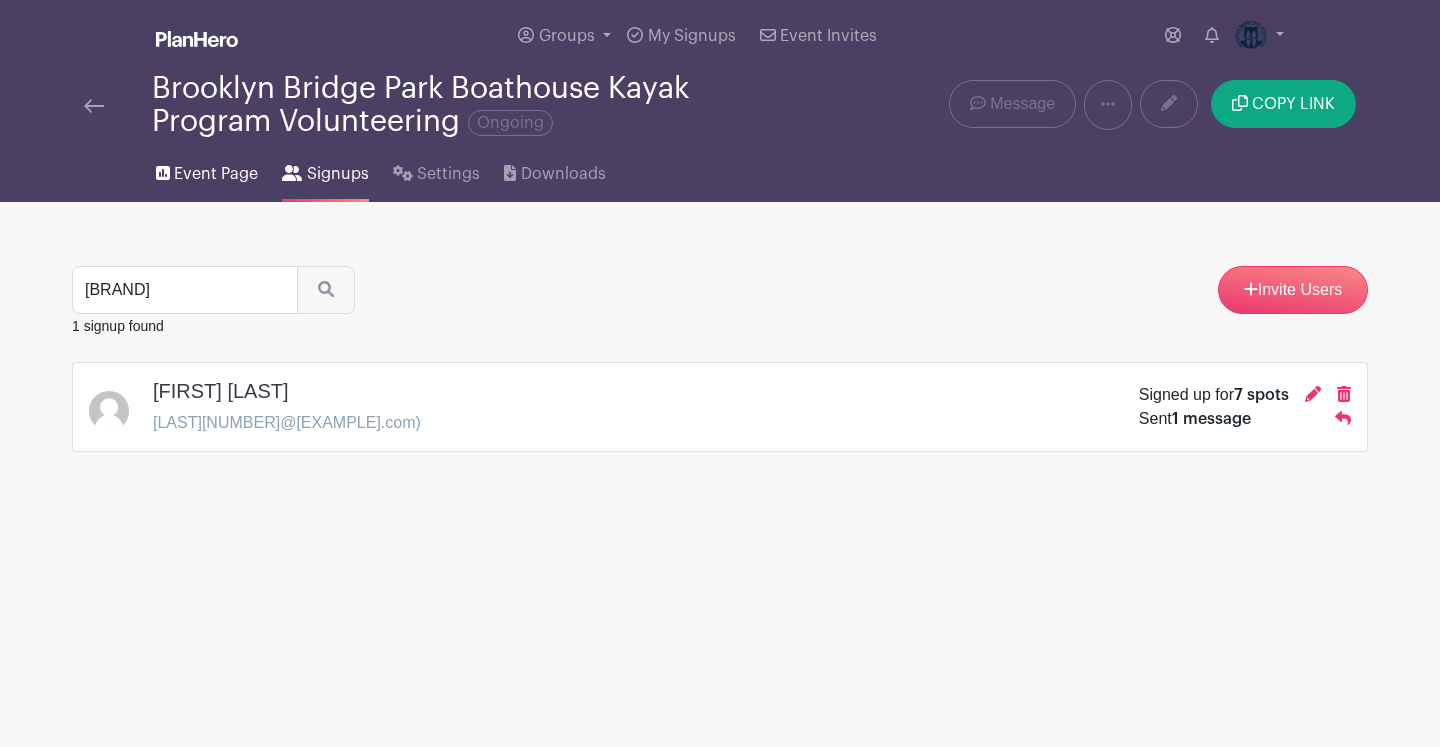 click on "Event Page" at bounding box center (216, 174) 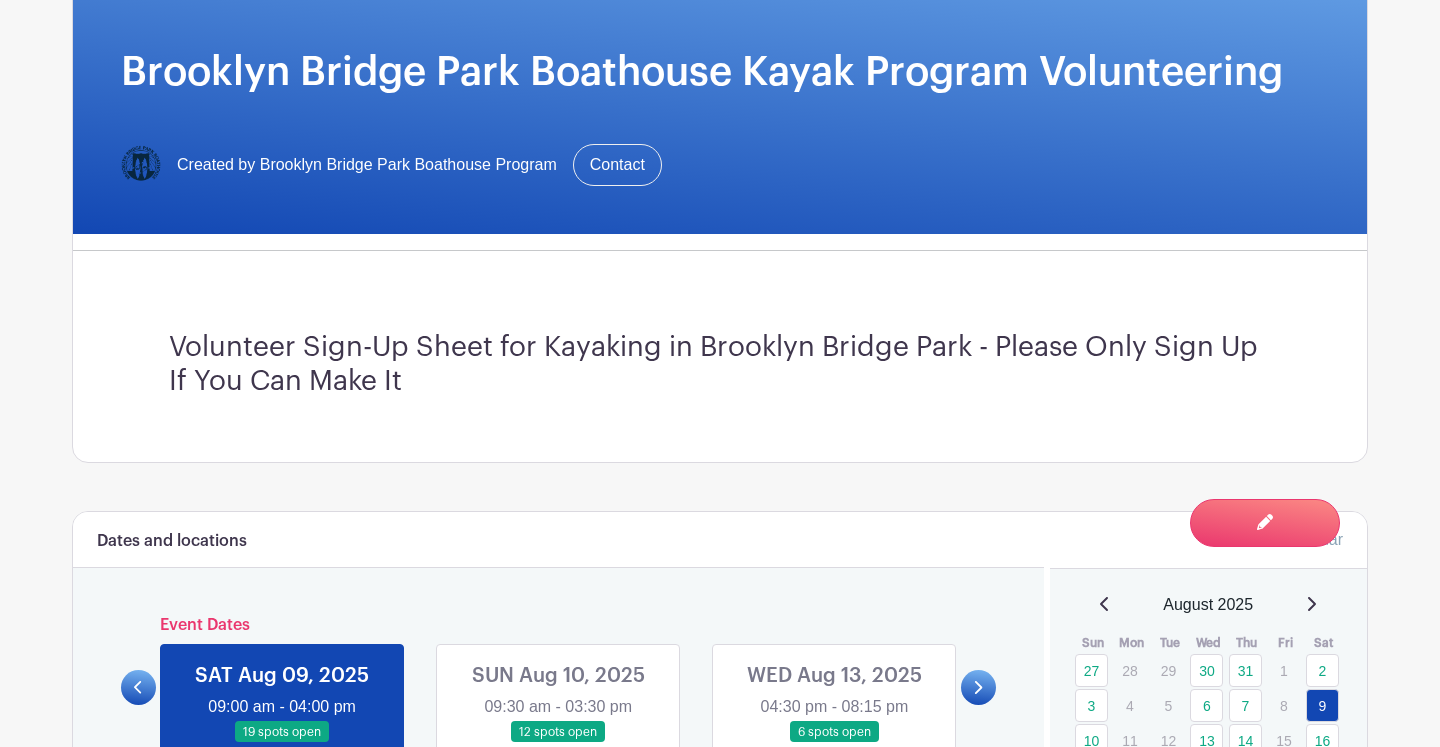 scroll, scrollTop: 727, scrollLeft: 0, axis: vertical 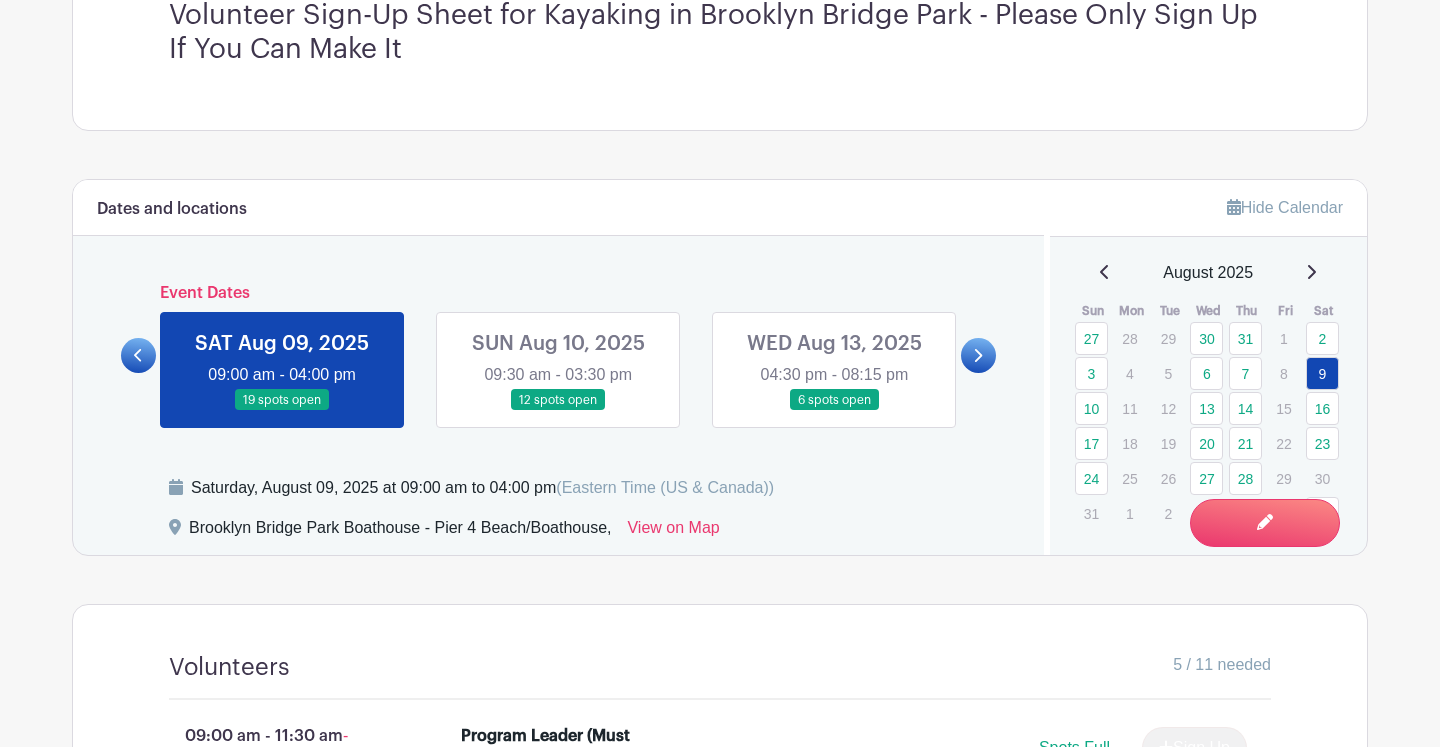 click on "Groups
All Groups
Brooklyn Bridge Park Boathouse Events
My Signups
Event Invites
My account
Logout
Brooklyn Bridge Park Boathouse Kayak Program Volunteering  Ongoing" at bounding box center [720, 1046] 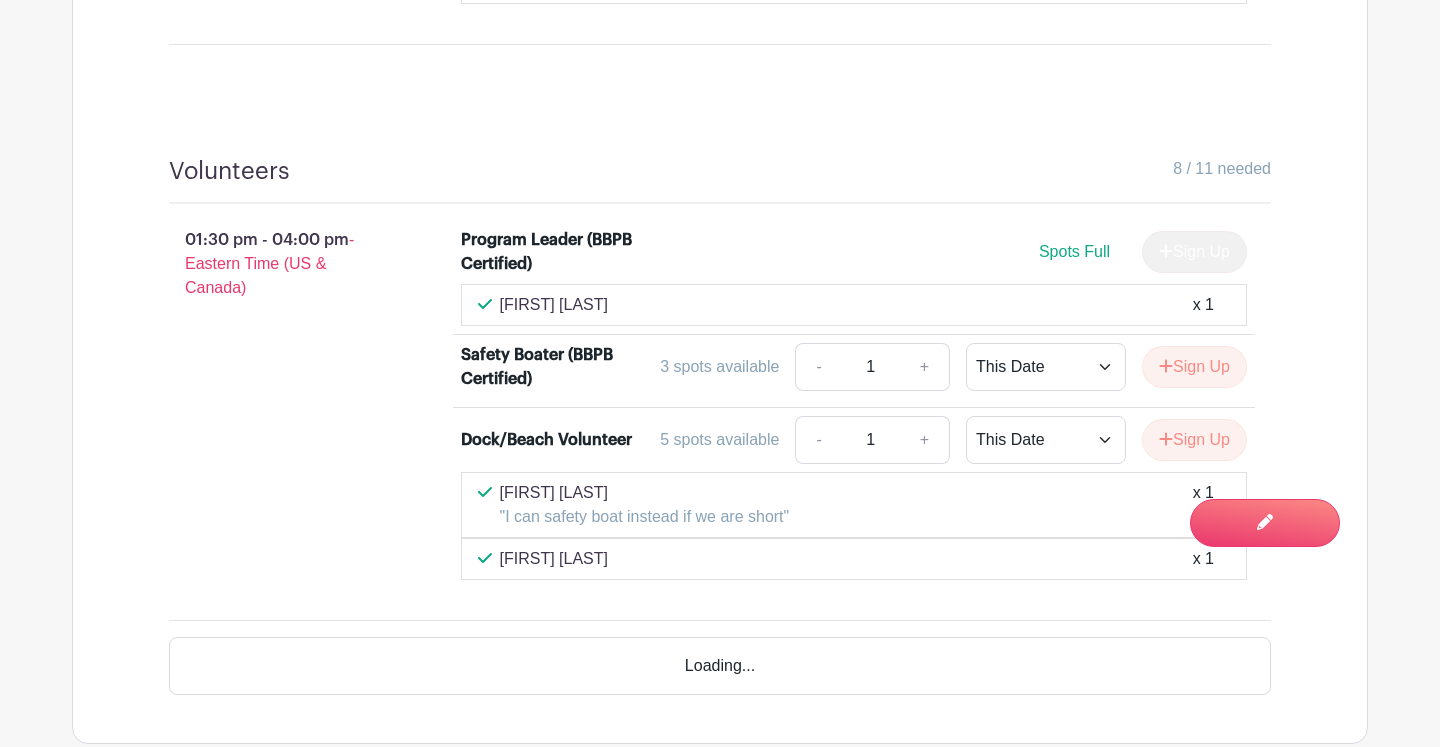 scroll, scrollTop: 2625, scrollLeft: 0, axis: vertical 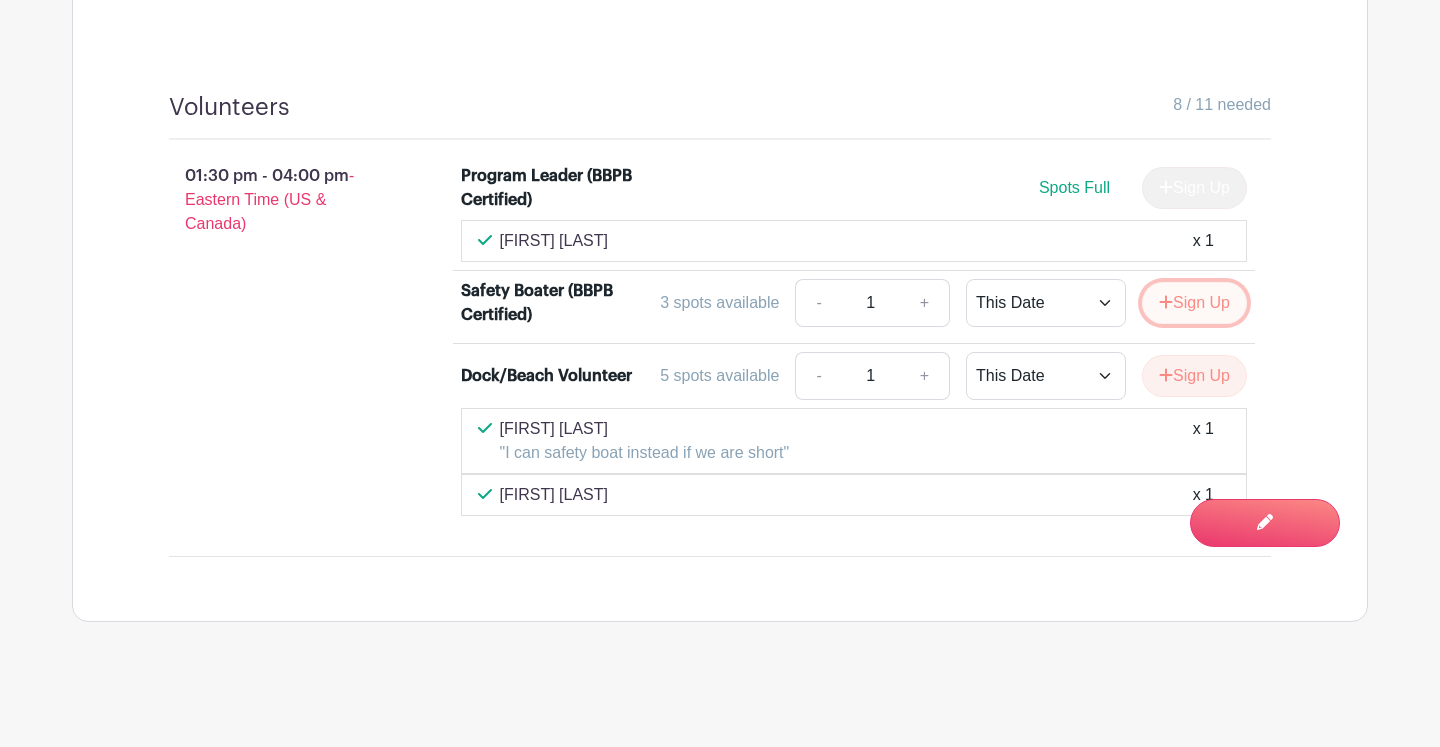 click on "Sign Up" at bounding box center [1194, 303] 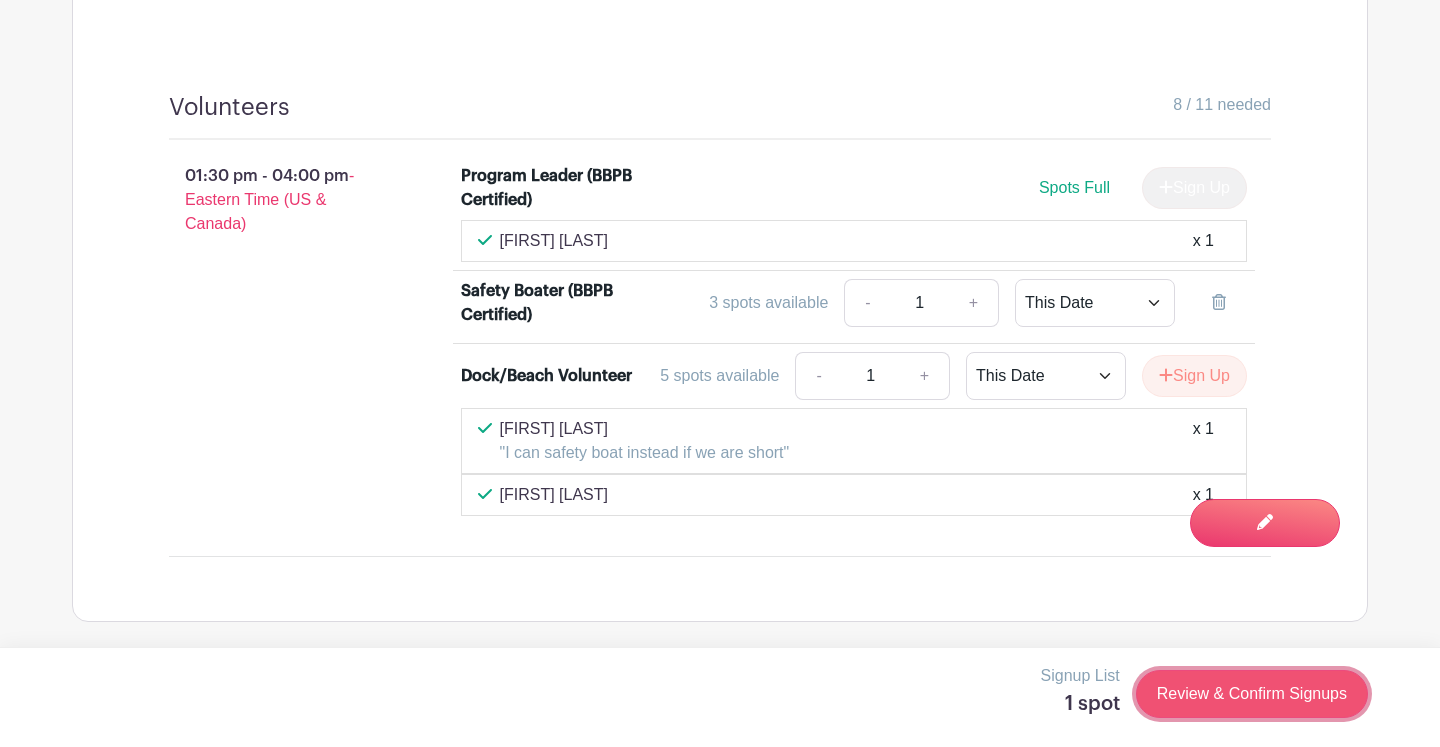 click on "Review & Confirm Signups" at bounding box center [1252, 694] 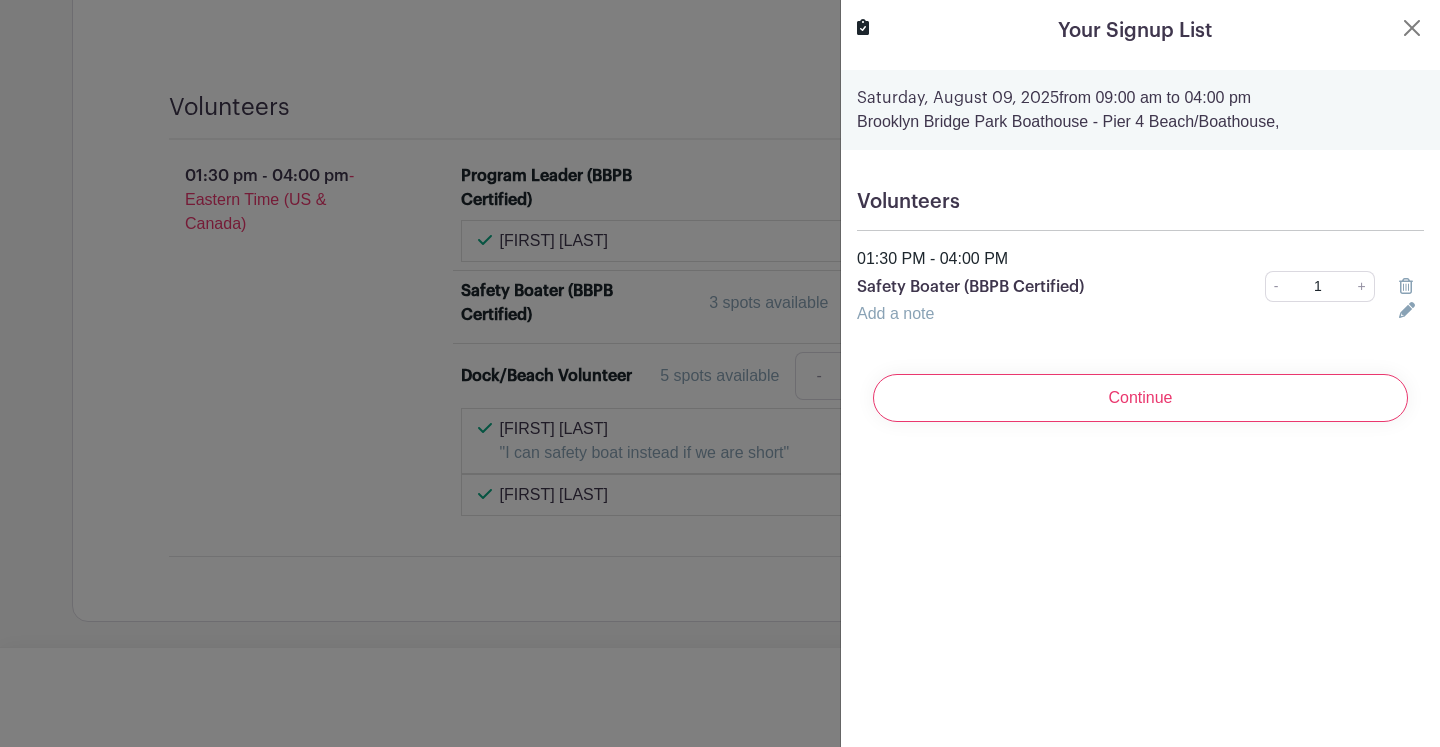 click 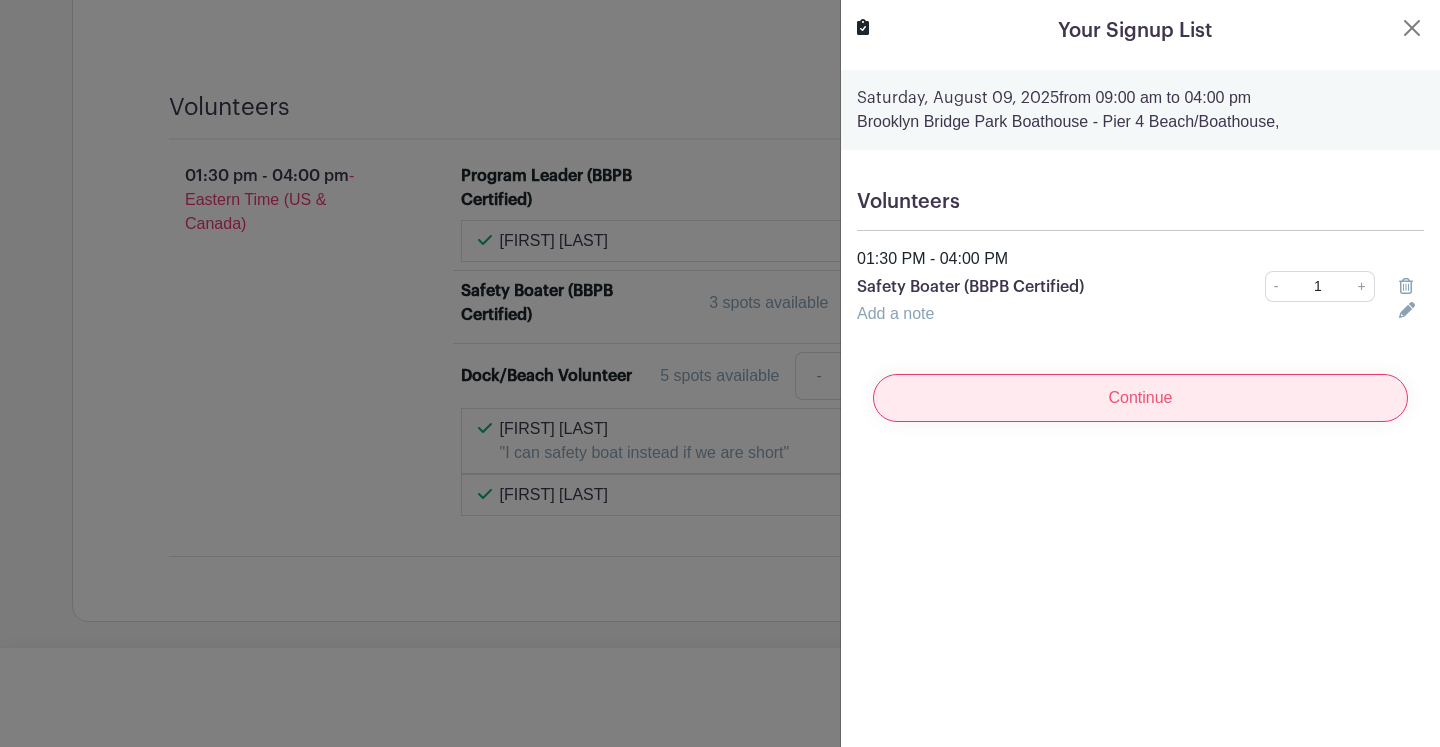 click on "Continue" at bounding box center (1140, 398) 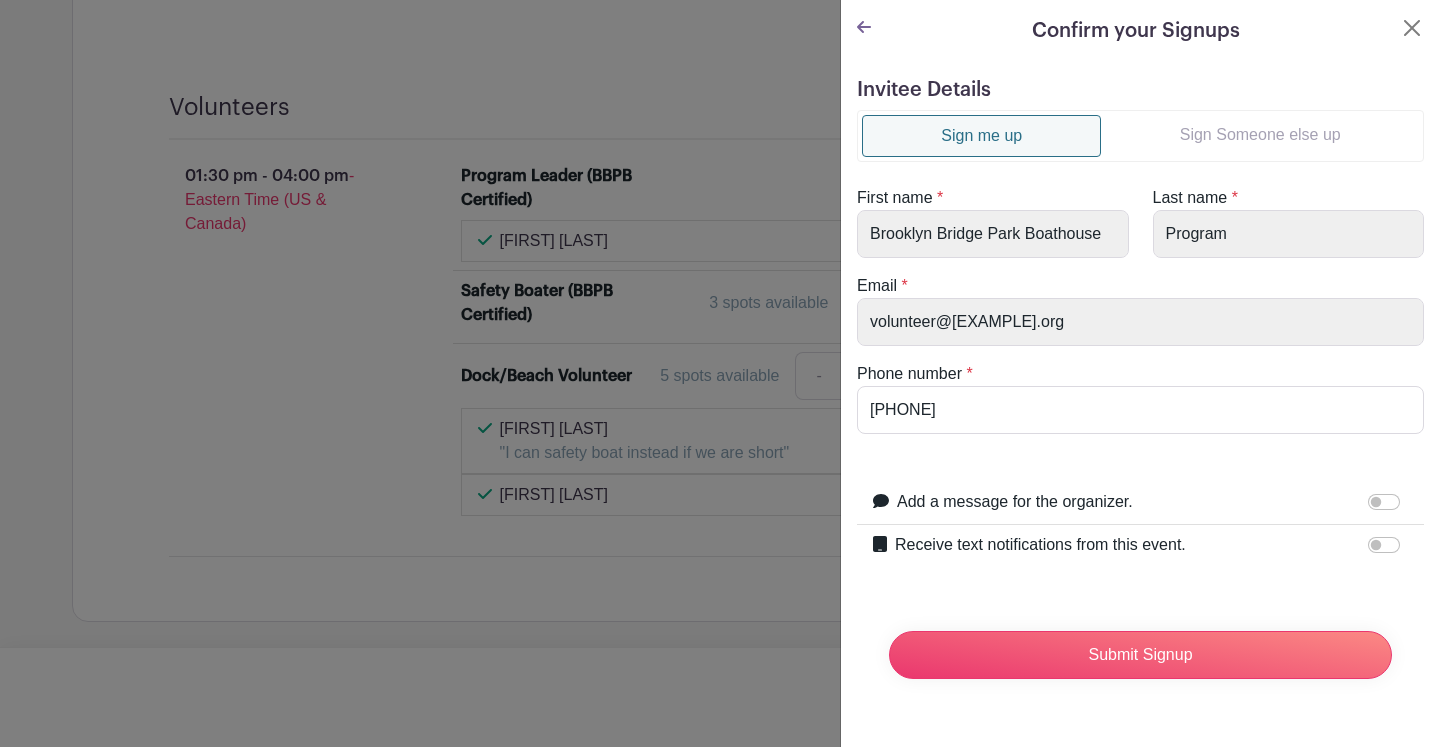 click on "Sign Someone else up" at bounding box center (1260, 135) 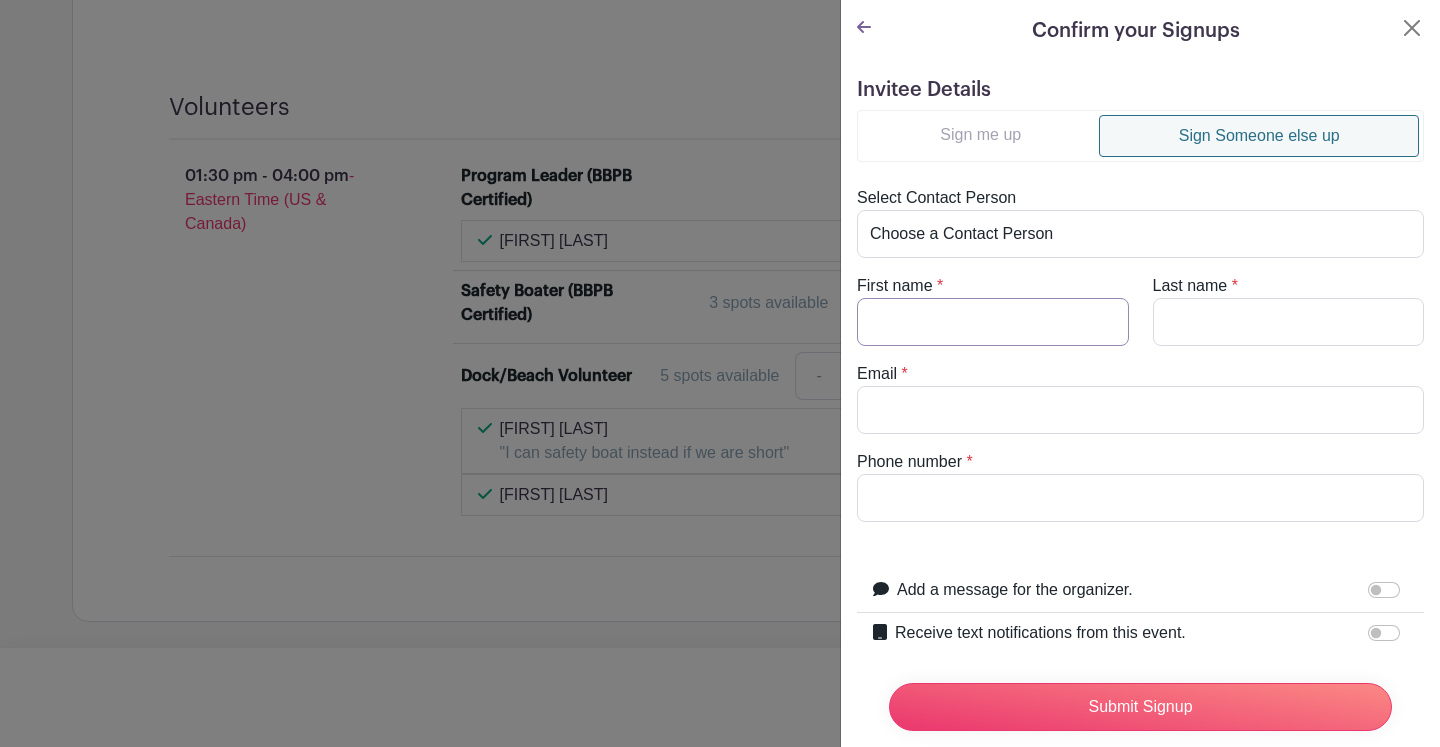 click on "First name" at bounding box center [993, 322] 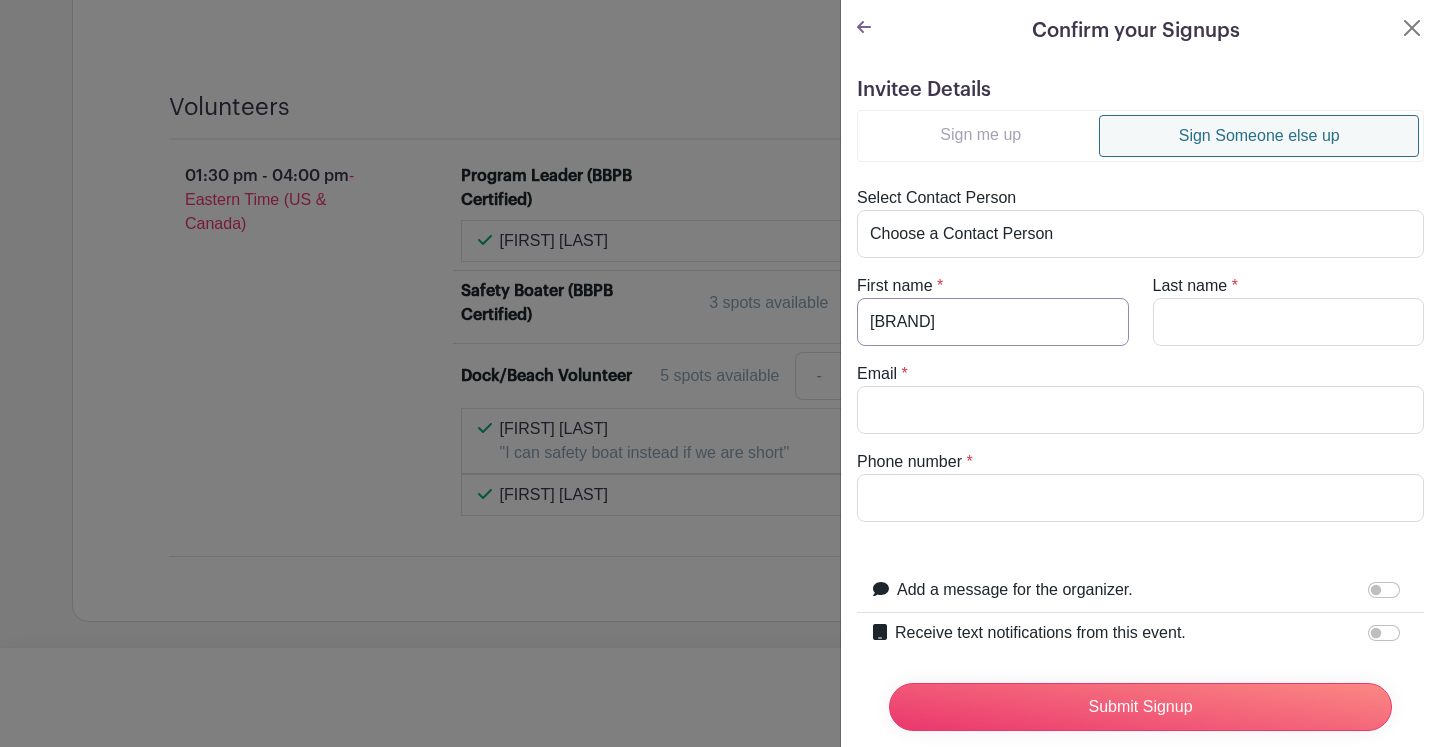 type on "Kasia" 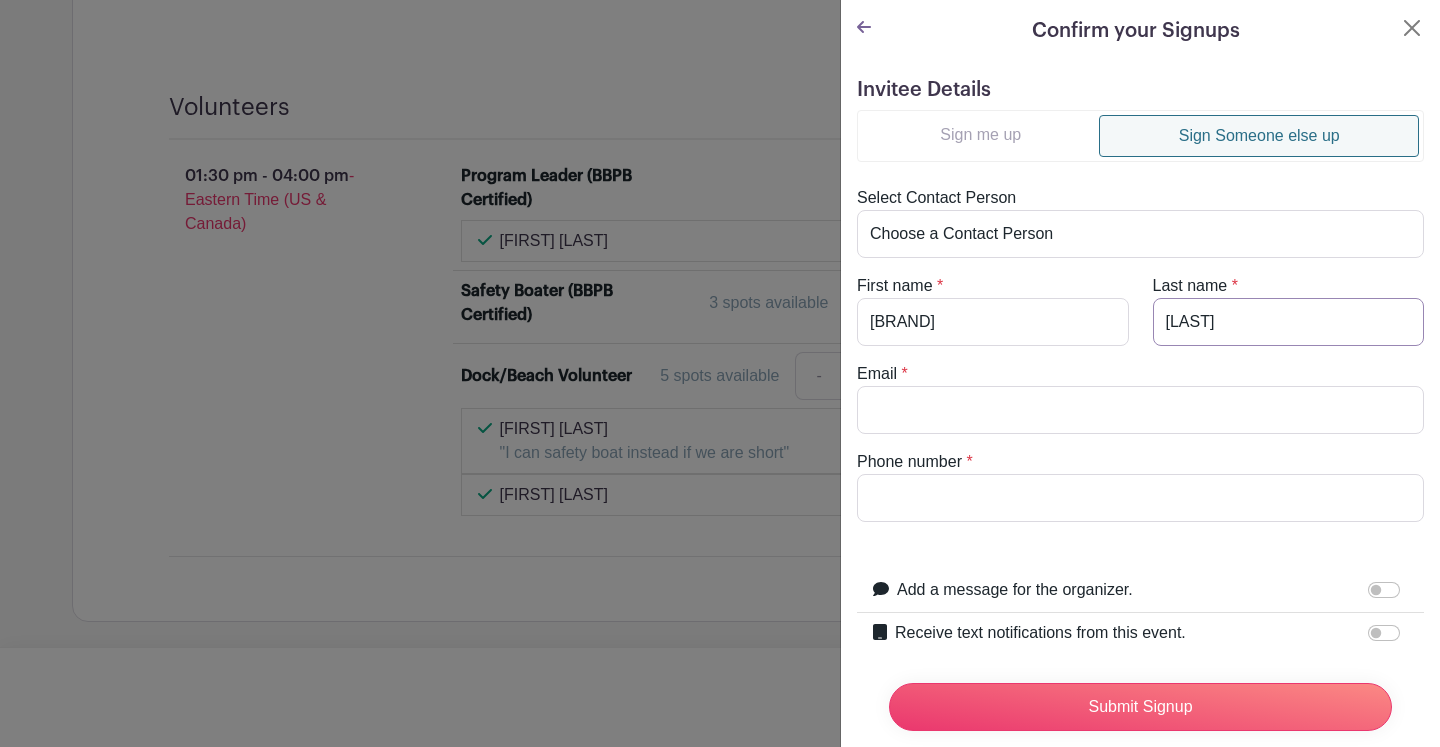 type on "Falkowska" 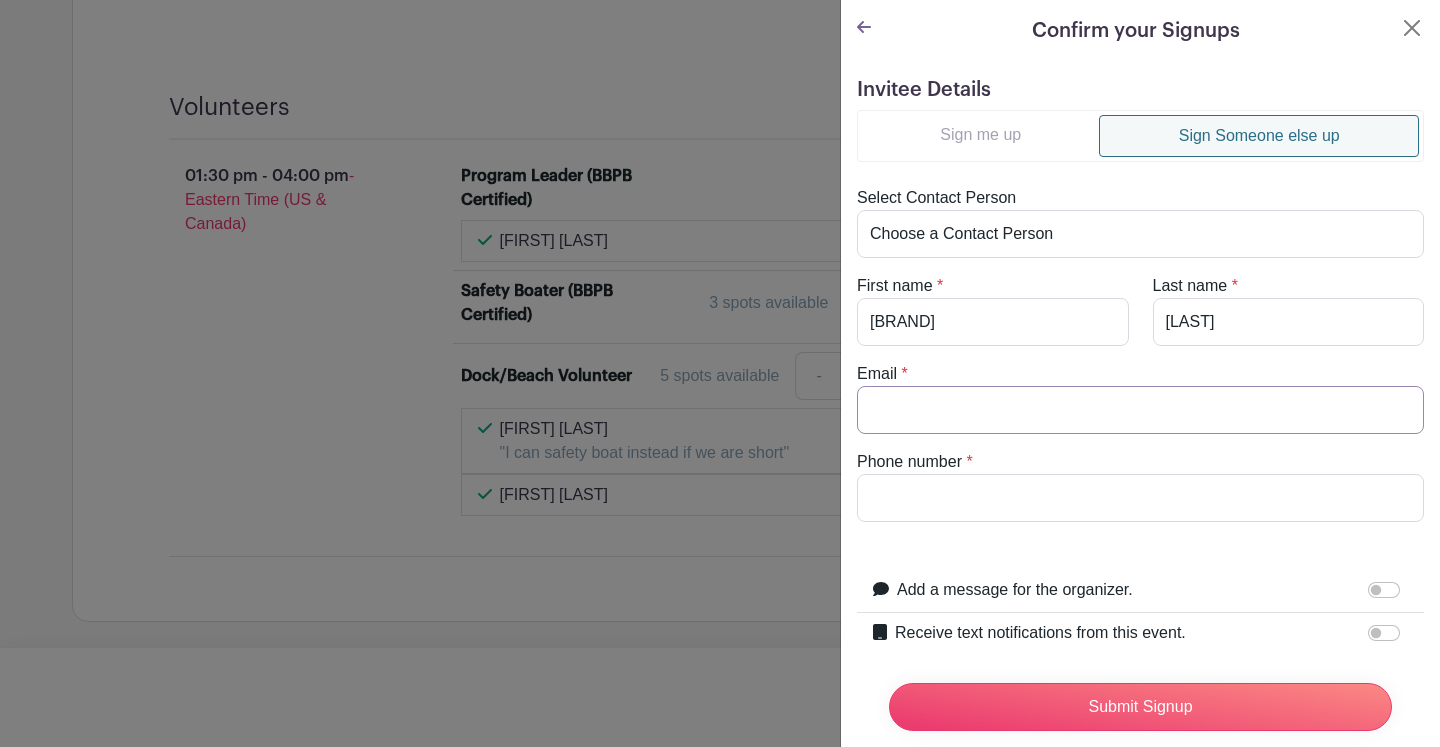 click on "Email" at bounding box center (1140, 410) 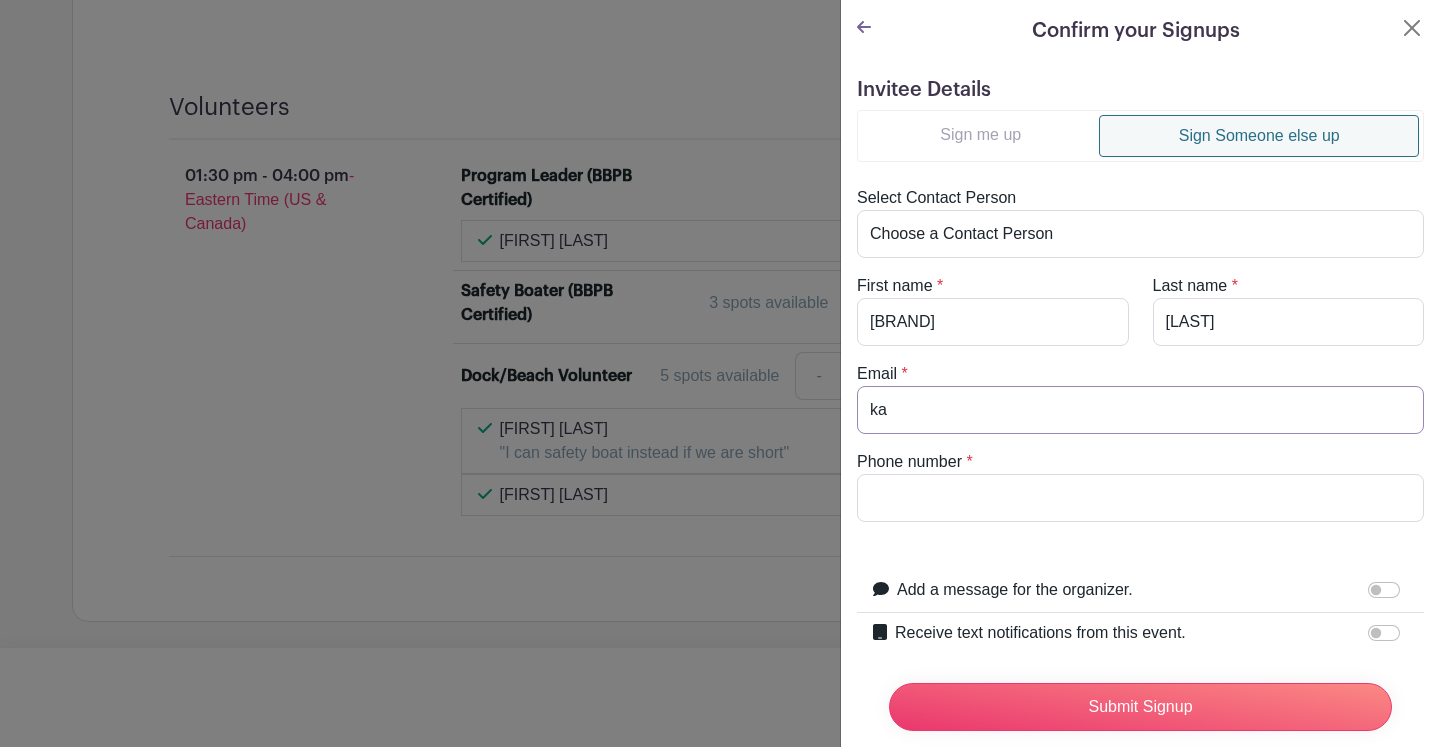 type on "k" 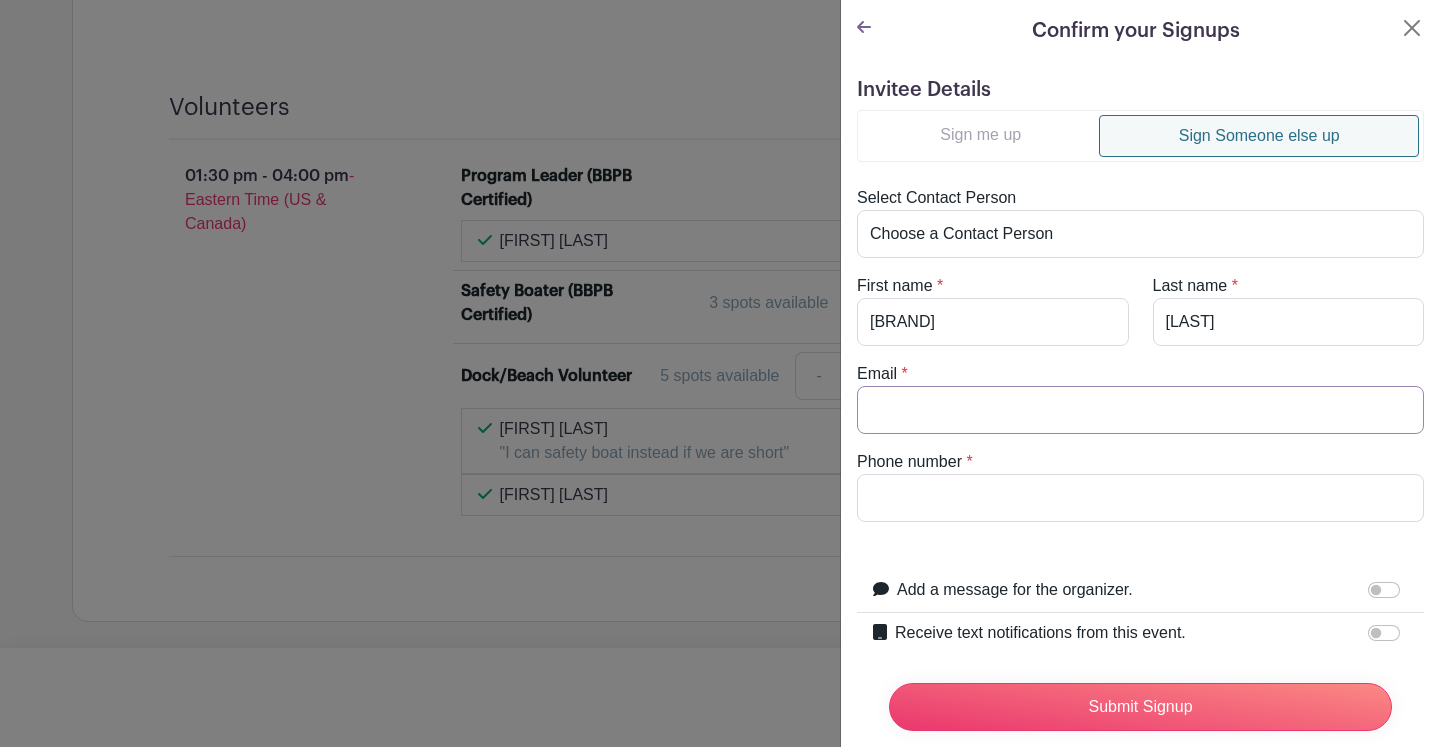 paste on "falkowska2015@gmail.com" 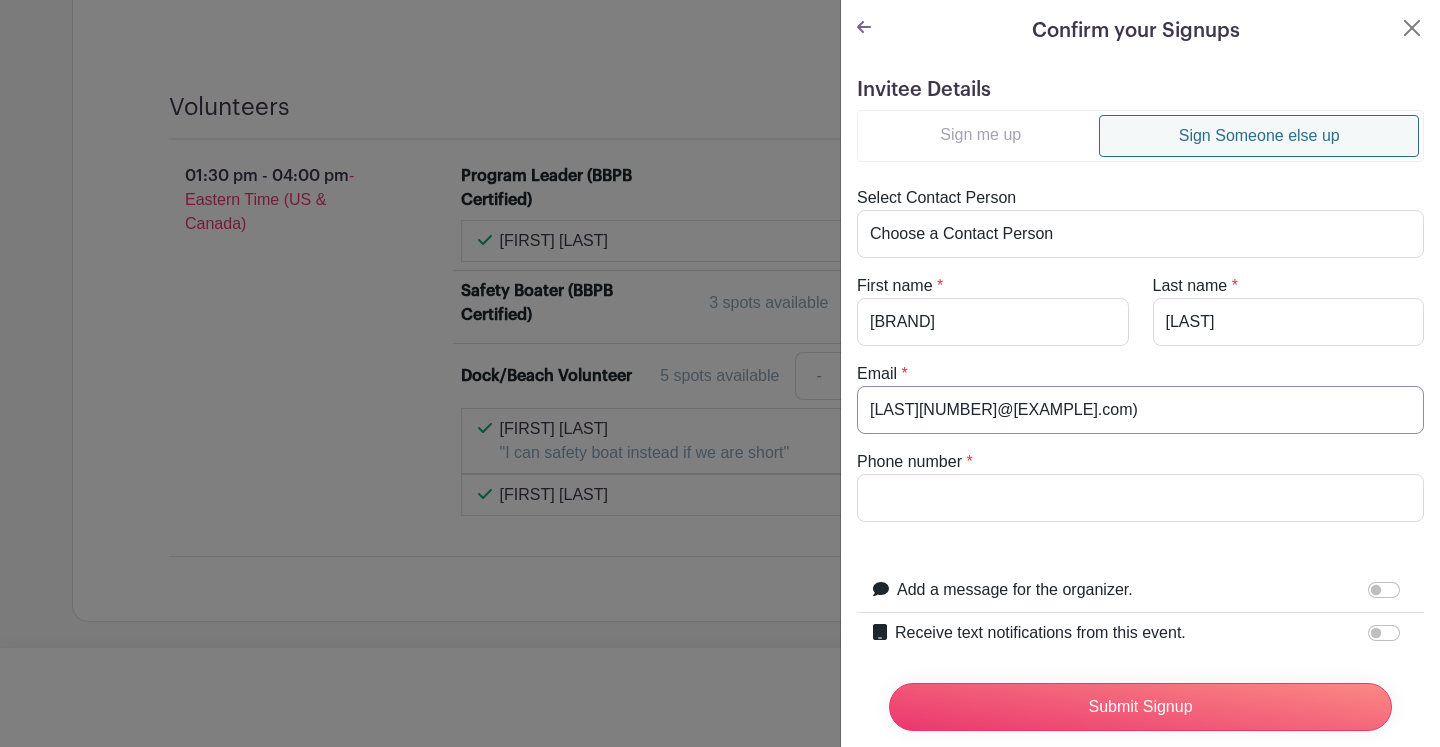 type on "falkowska2015@gmail.com" 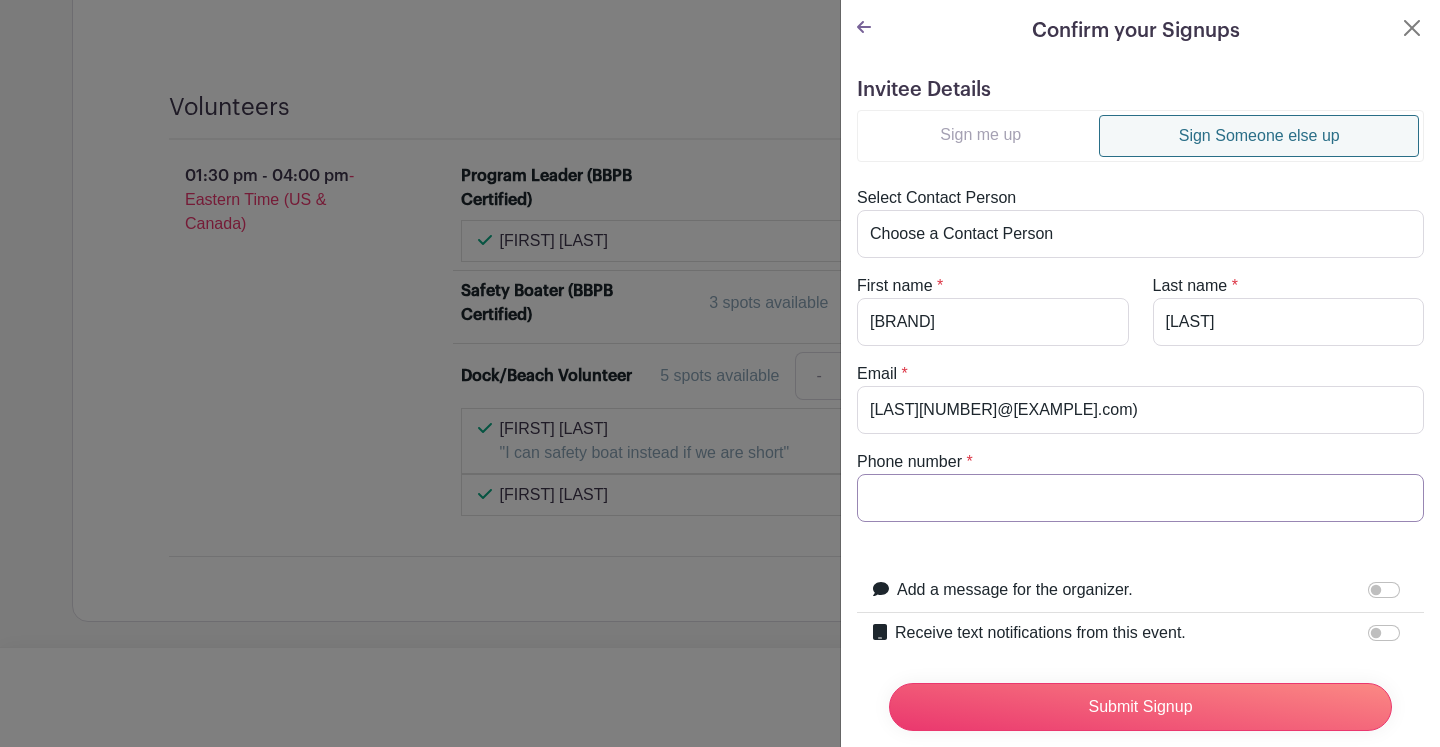 click on "Phone number" at bounding box center (1140, 498) 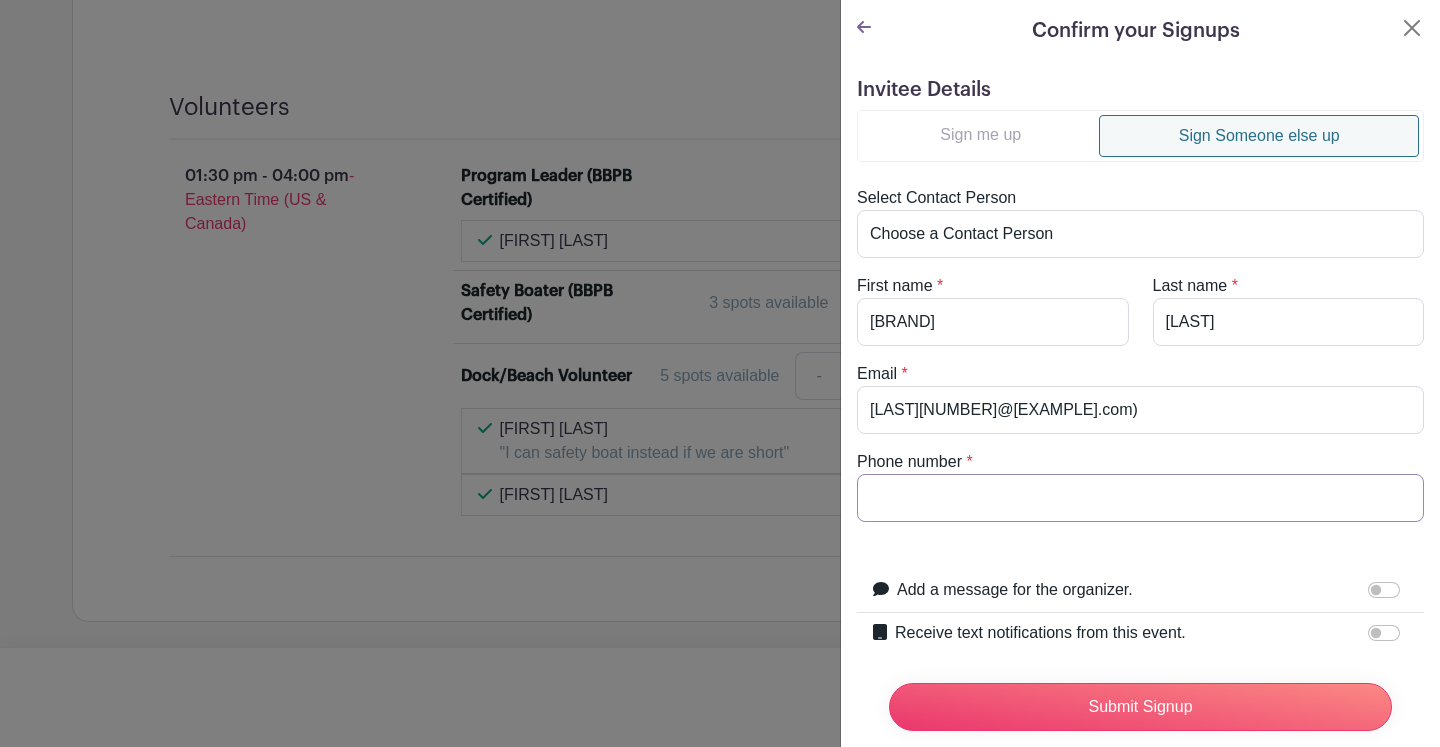 paste on "(513) 767-7151" 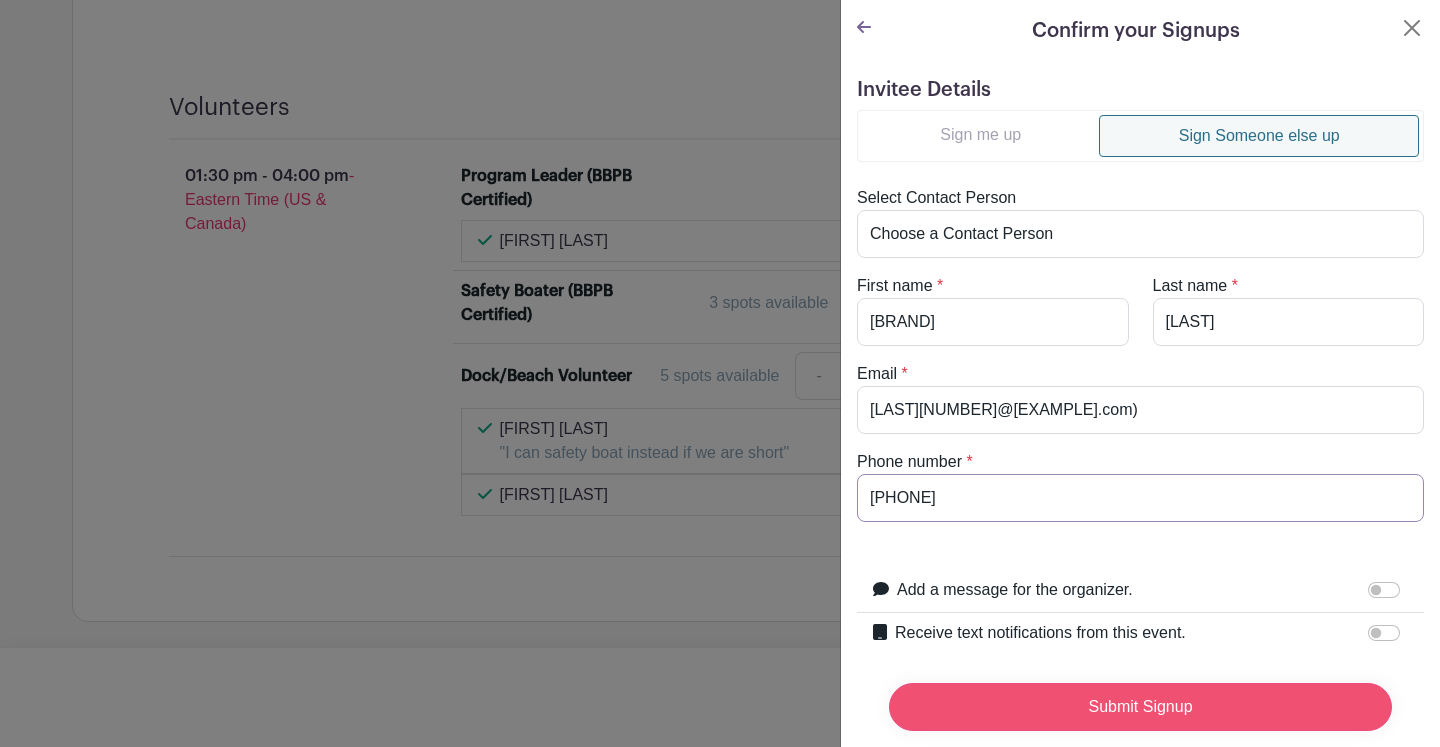 type on "(513) 767-7151" 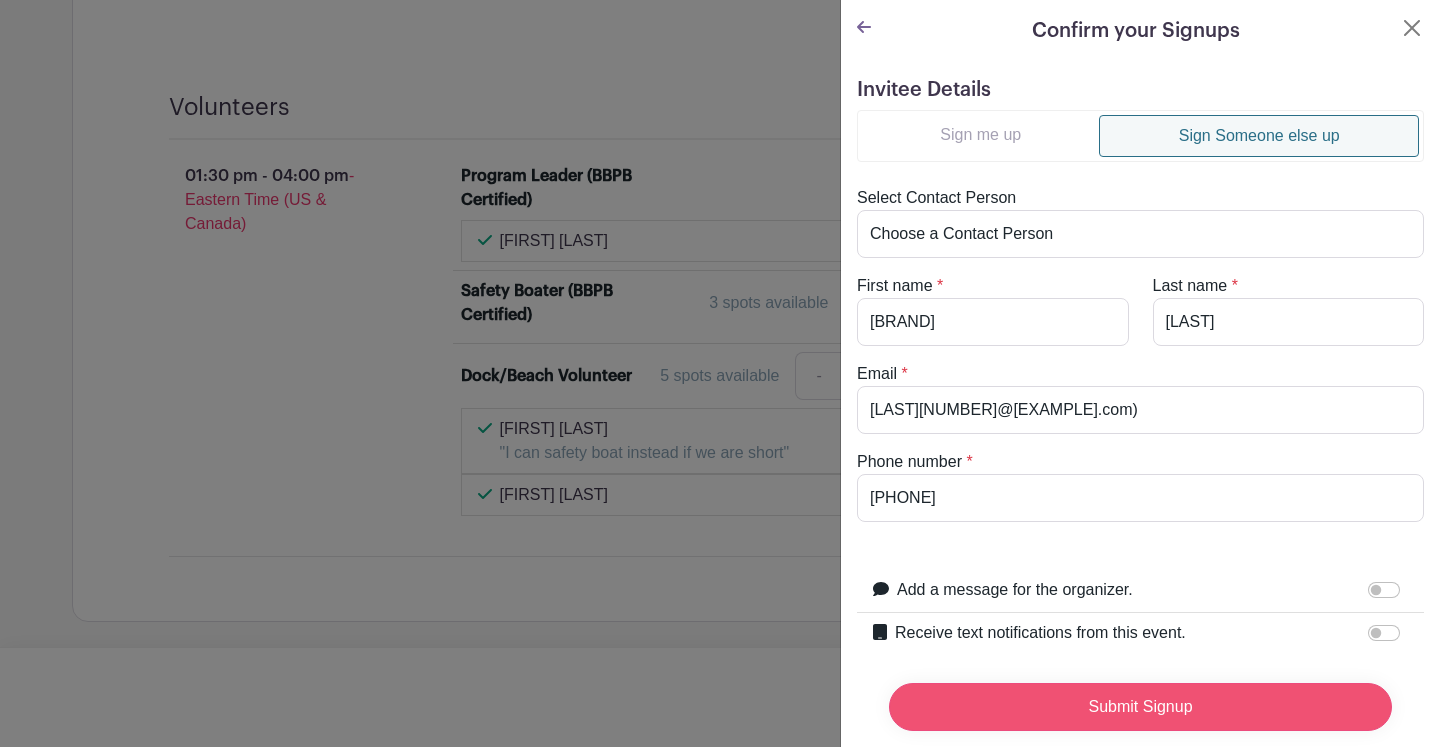 click on "Submit Signup" at bounding box center (1140, 707) 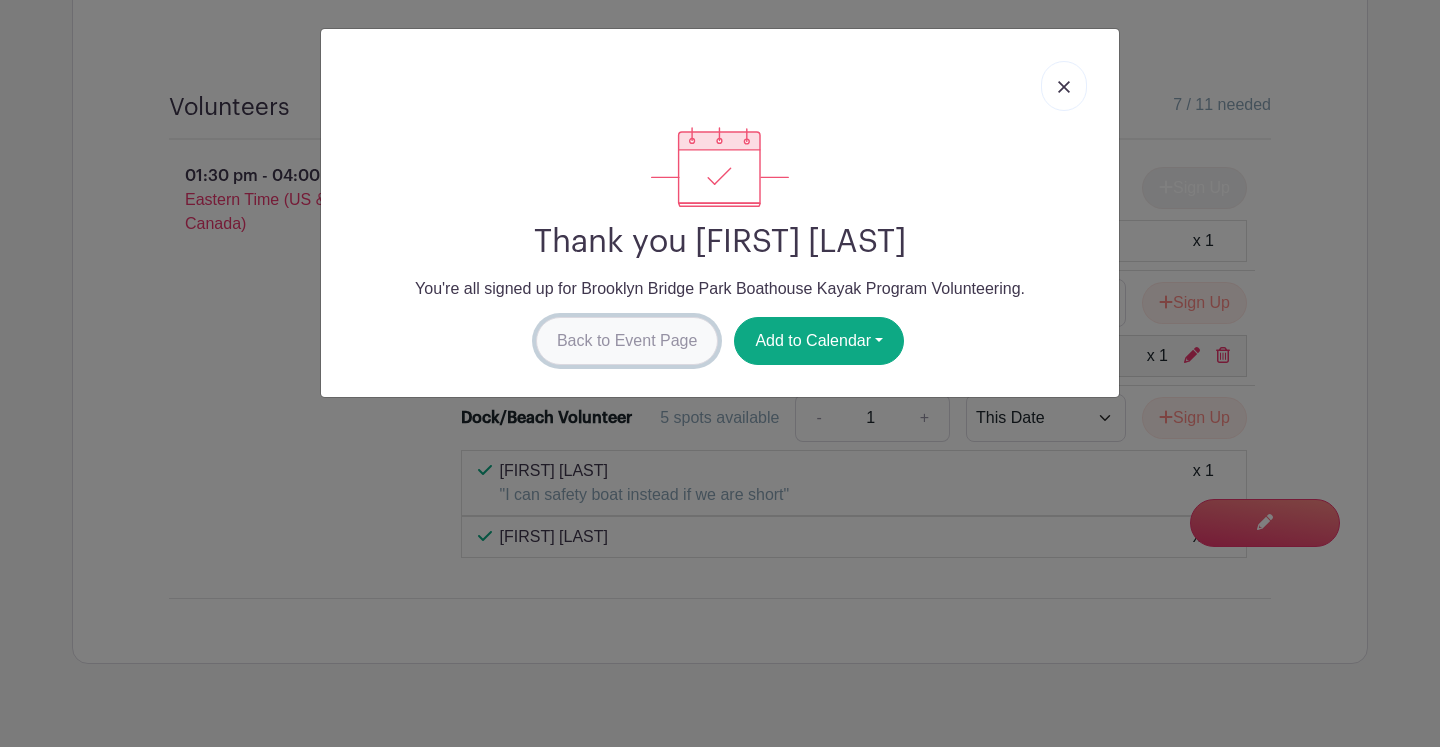 click on "Back to Event Page" at bounding box center [627, 341] 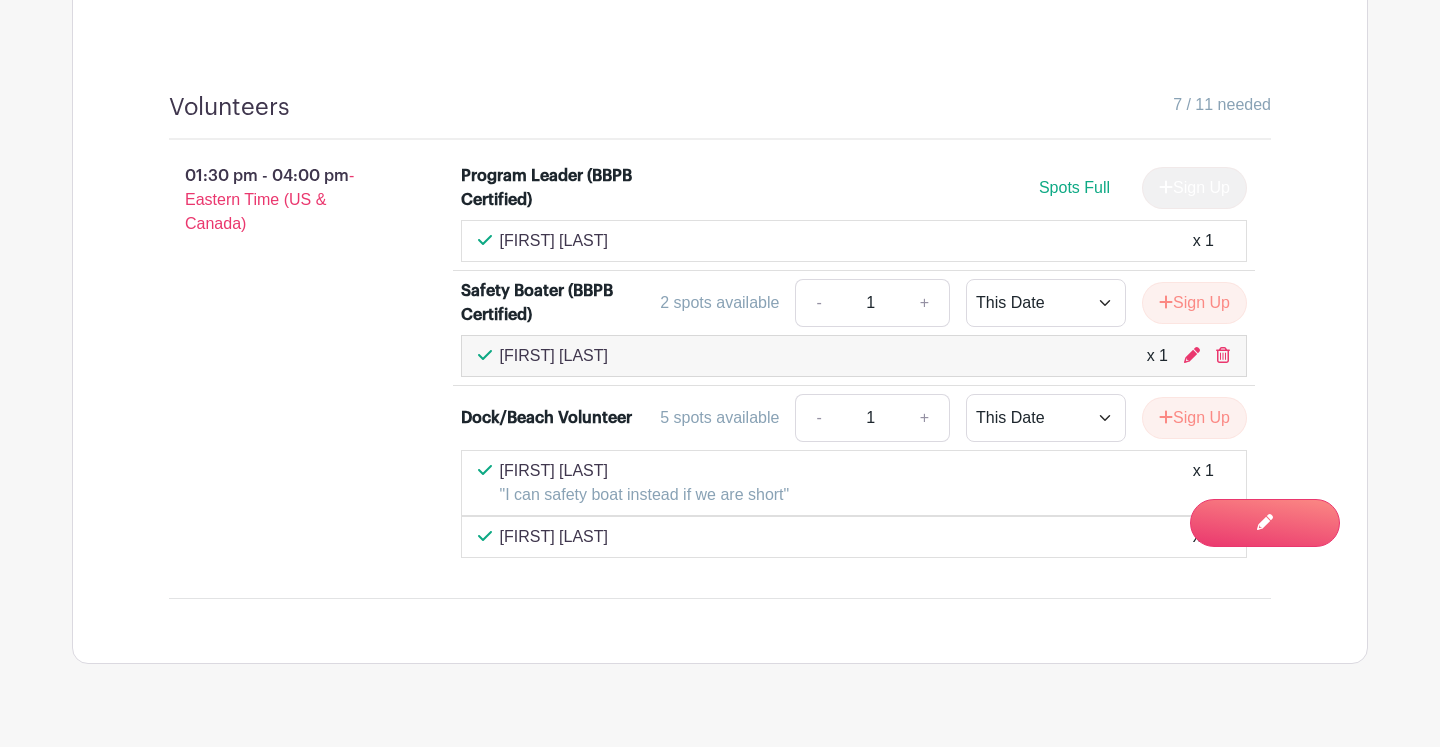 click on "Kasia Falkowska
"I can safety boat instead if we are short"
x 1" at bounding box center (854, 483) 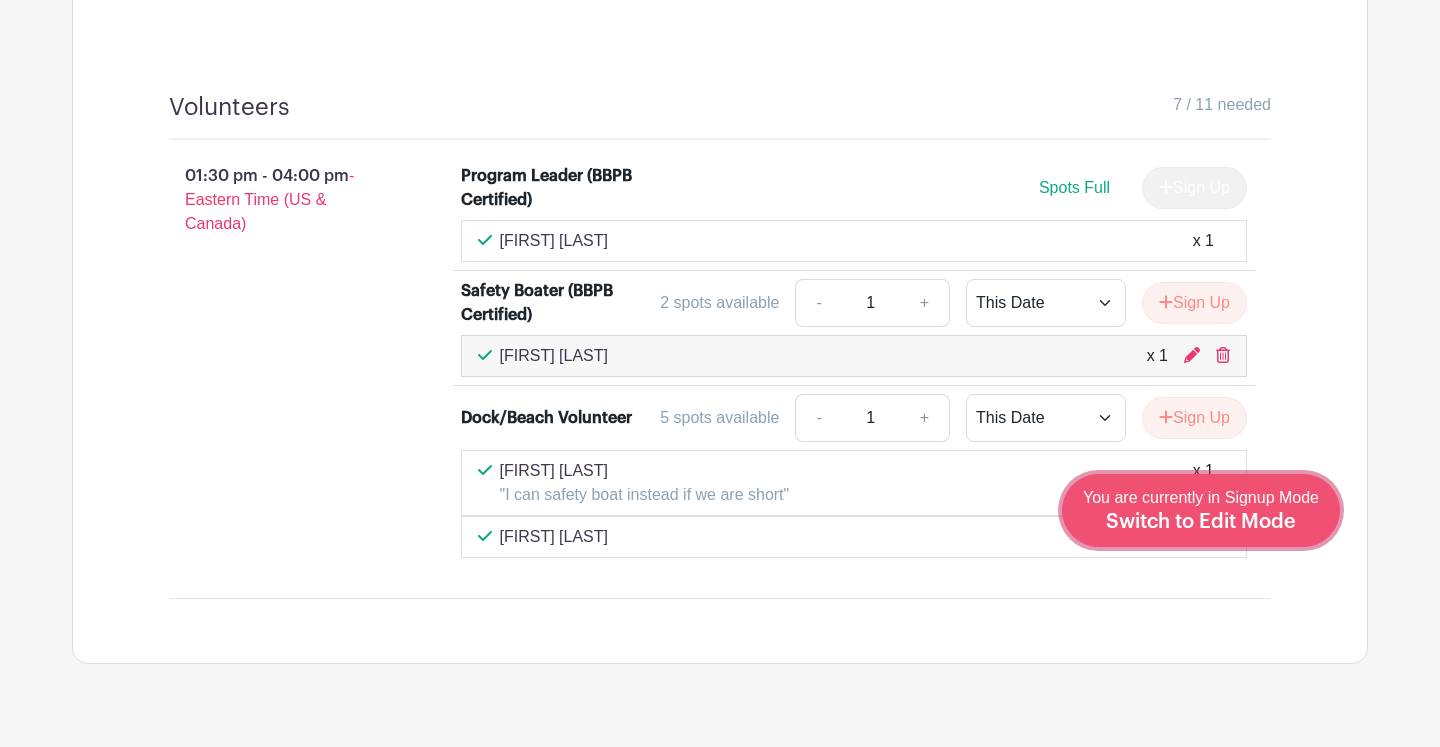 click on "Switch to Edit Mode" at bounding box center [1201, 522] 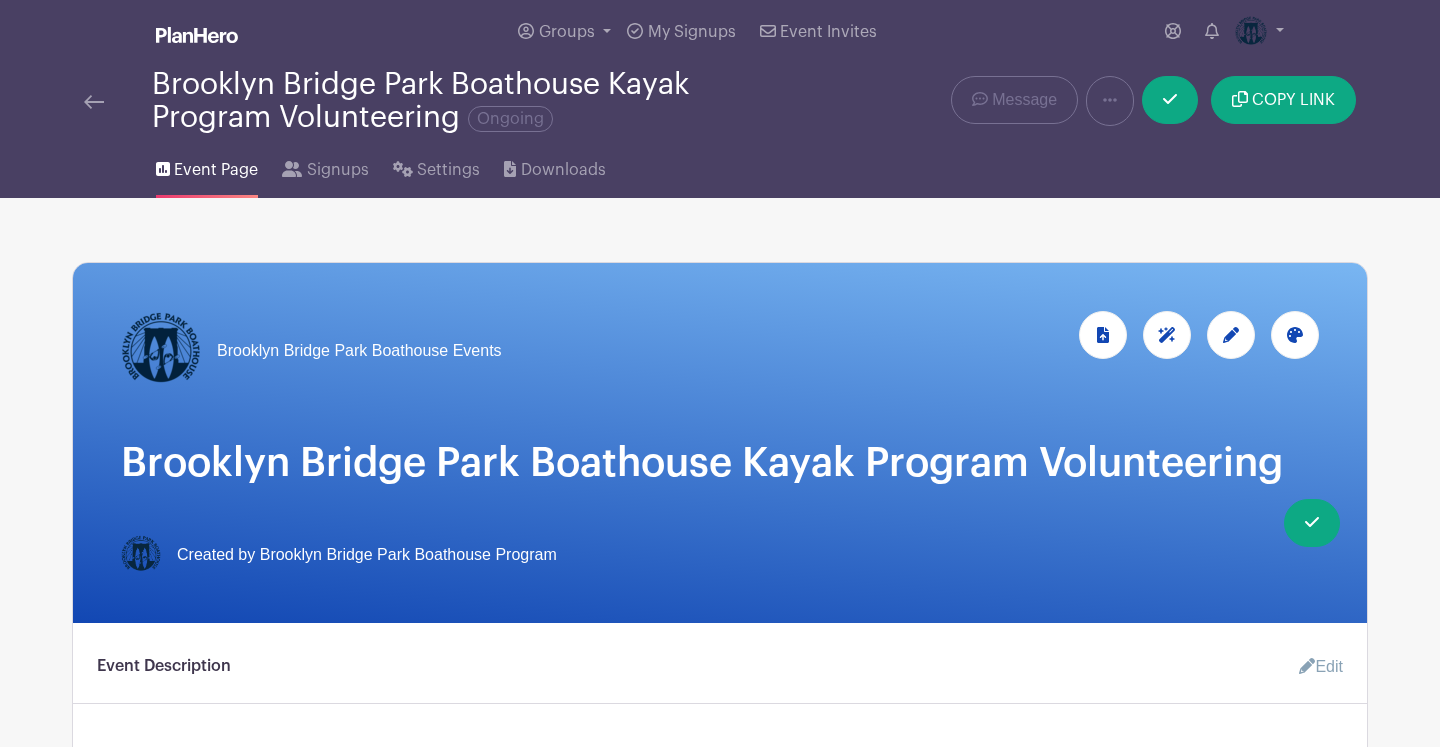 scroll, scrollTop: 0, scrollLeft: 0, axis: both 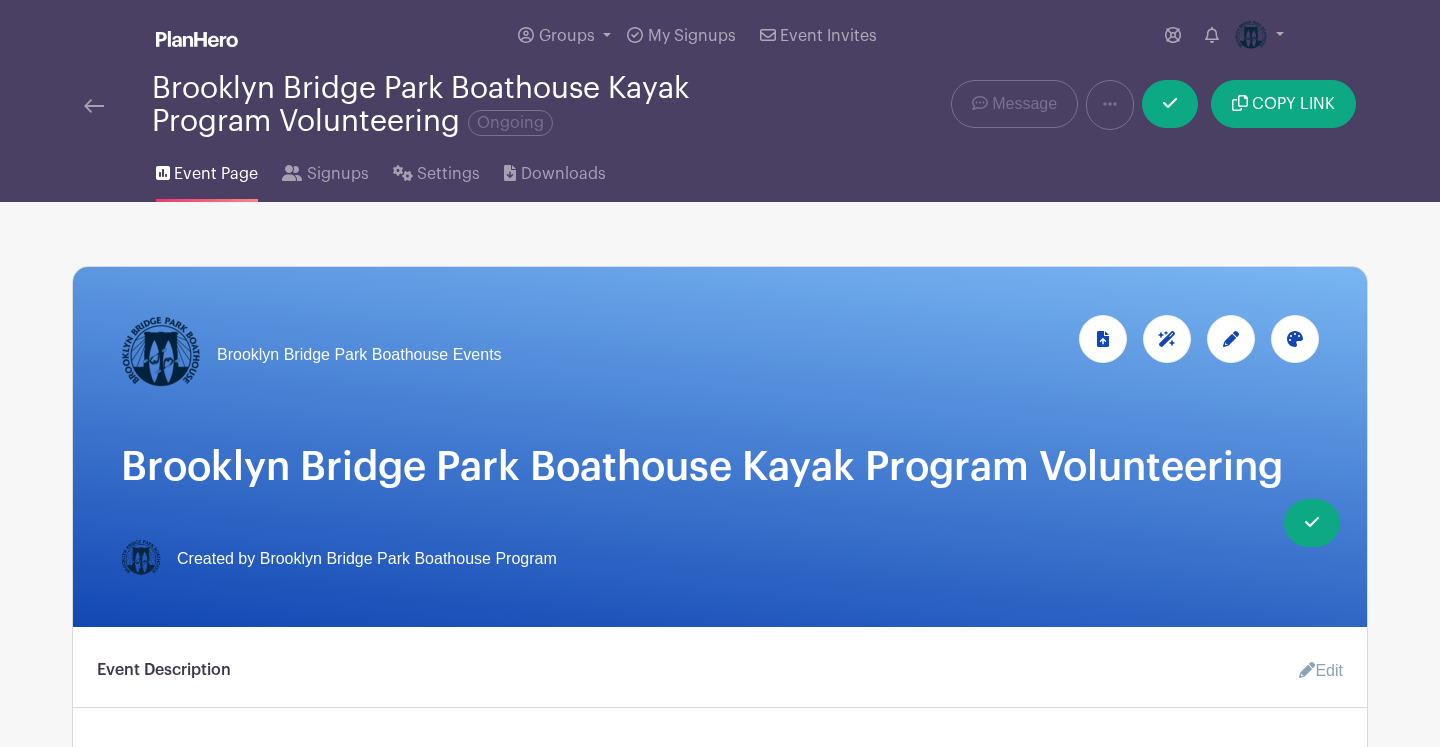 click on "Groups
All Groups
Brooklyn Bridge Park Boathouse Events
My Signups
Event Invites
My account
Logout
Brooklyn Bridge Park Boathouse Kayak Program Volunteering  Ongoing" at bounding box center [720, 1609] 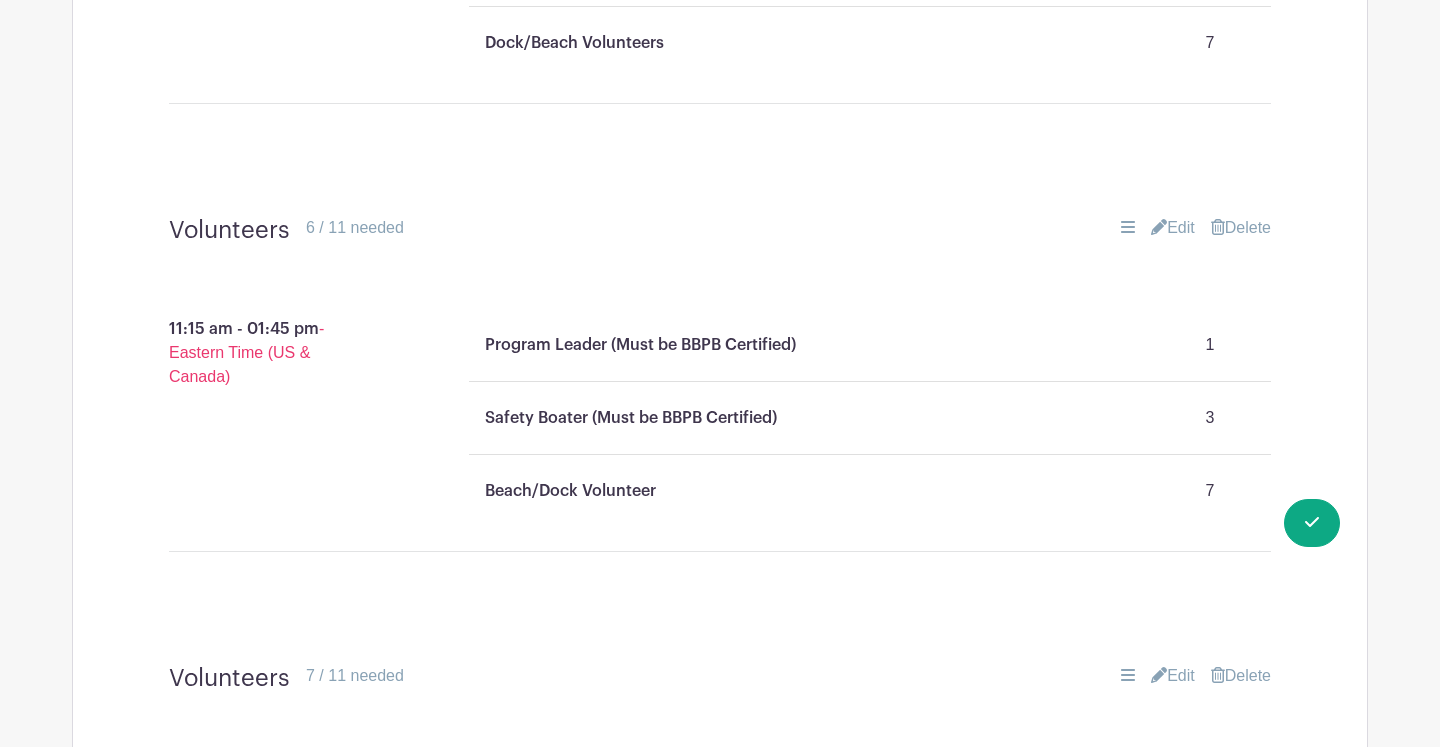 scroll, scrollTop: 1680, scrollLeft: 0, axis: vertical 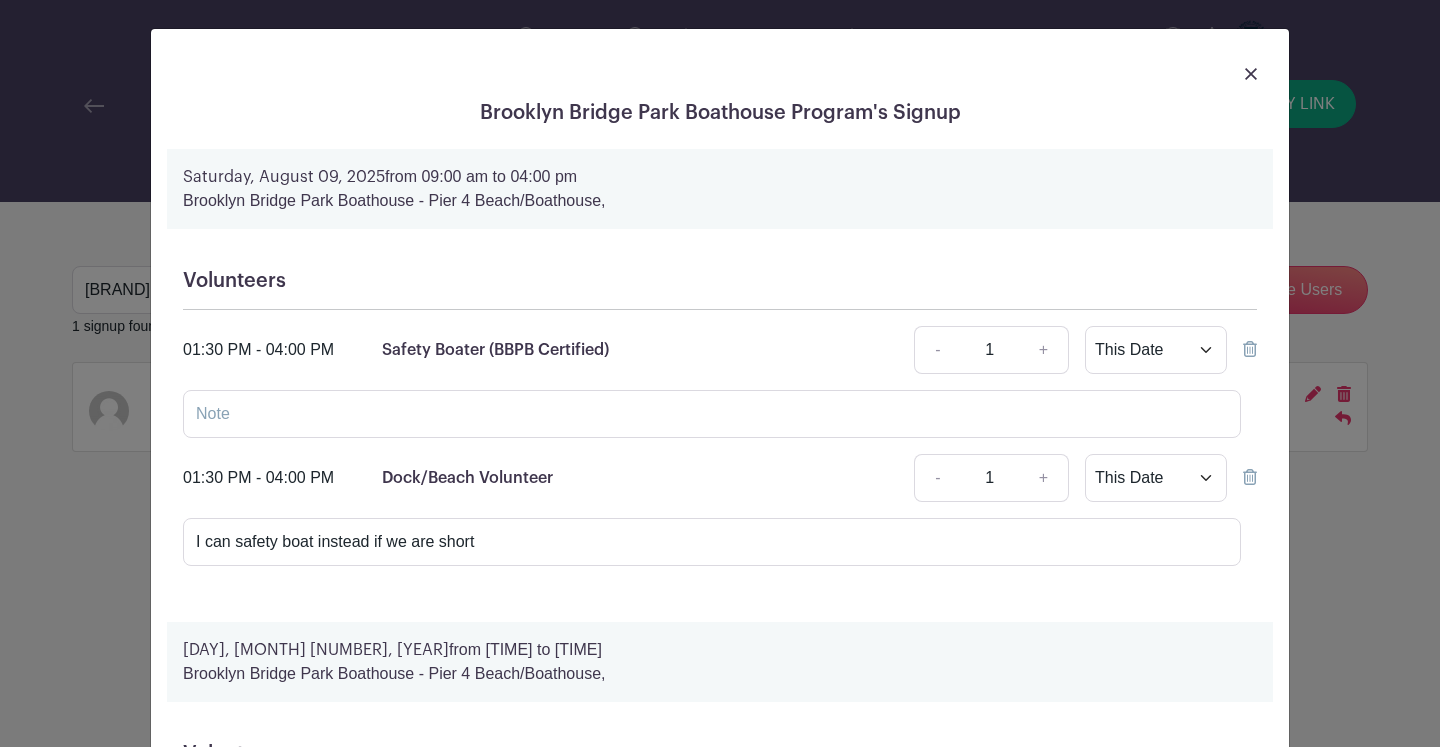 click at bounding box center (720, 73) 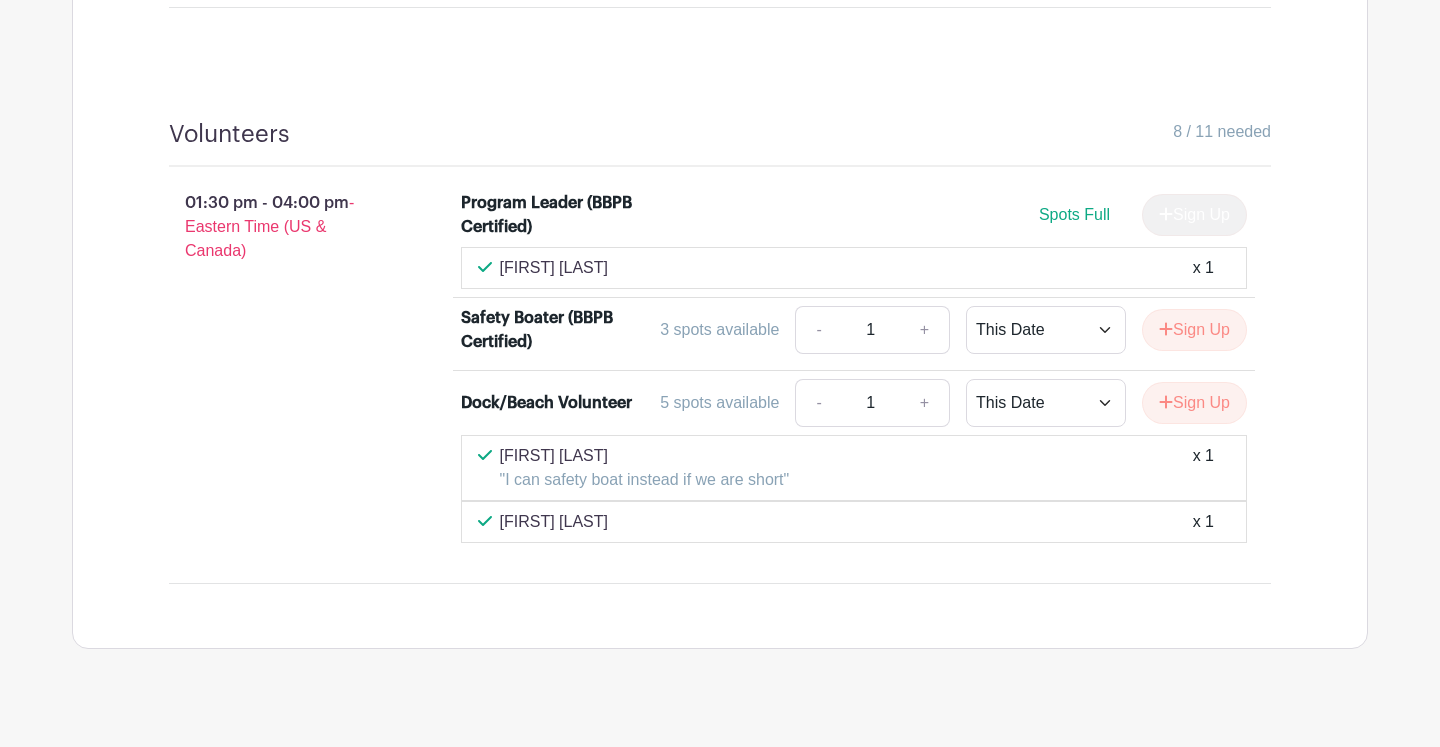 scroll, scrollTop: 2585, scrollLeft: 0, axis: vertical 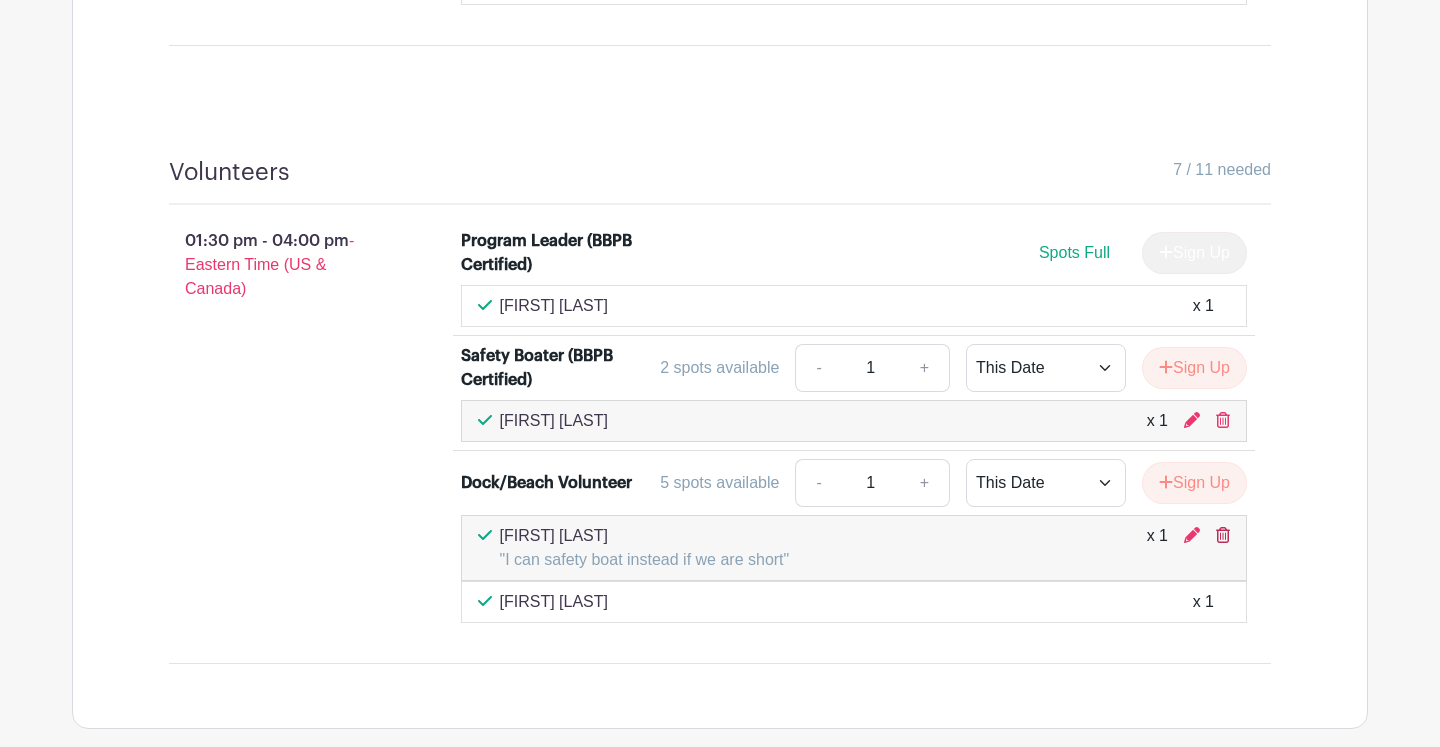 click 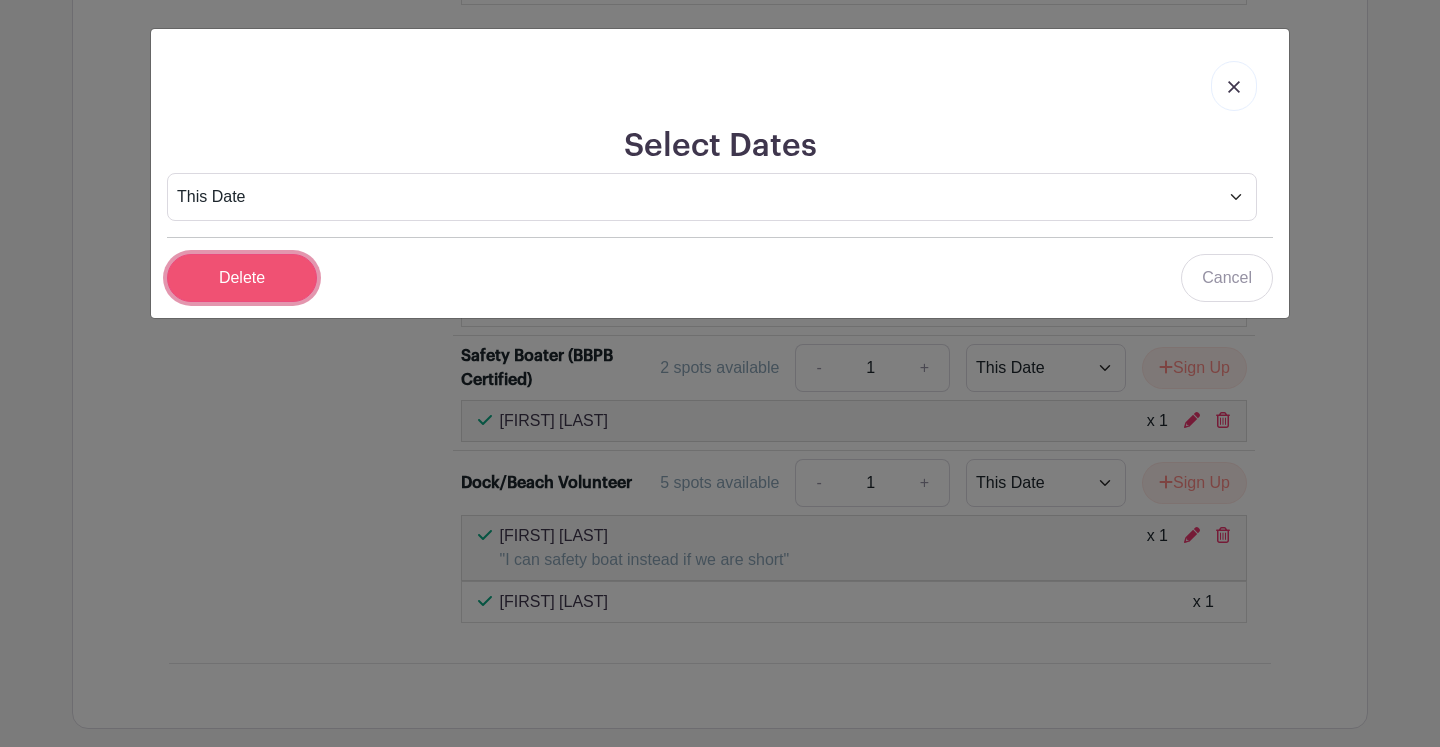 click on "Delete" at bounding box center (242, 278) 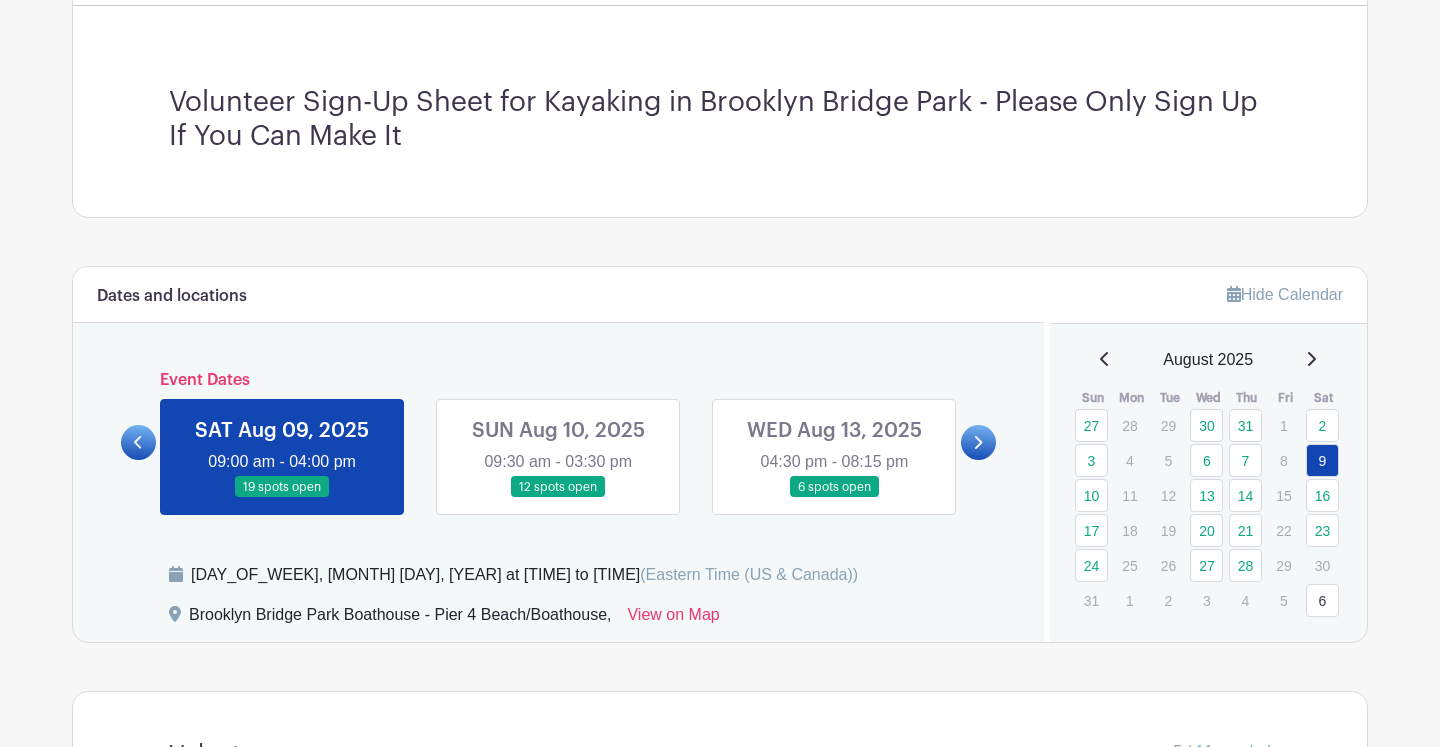 scroll, scrollTop: 600, scrollLeft: 0, axis: vertical 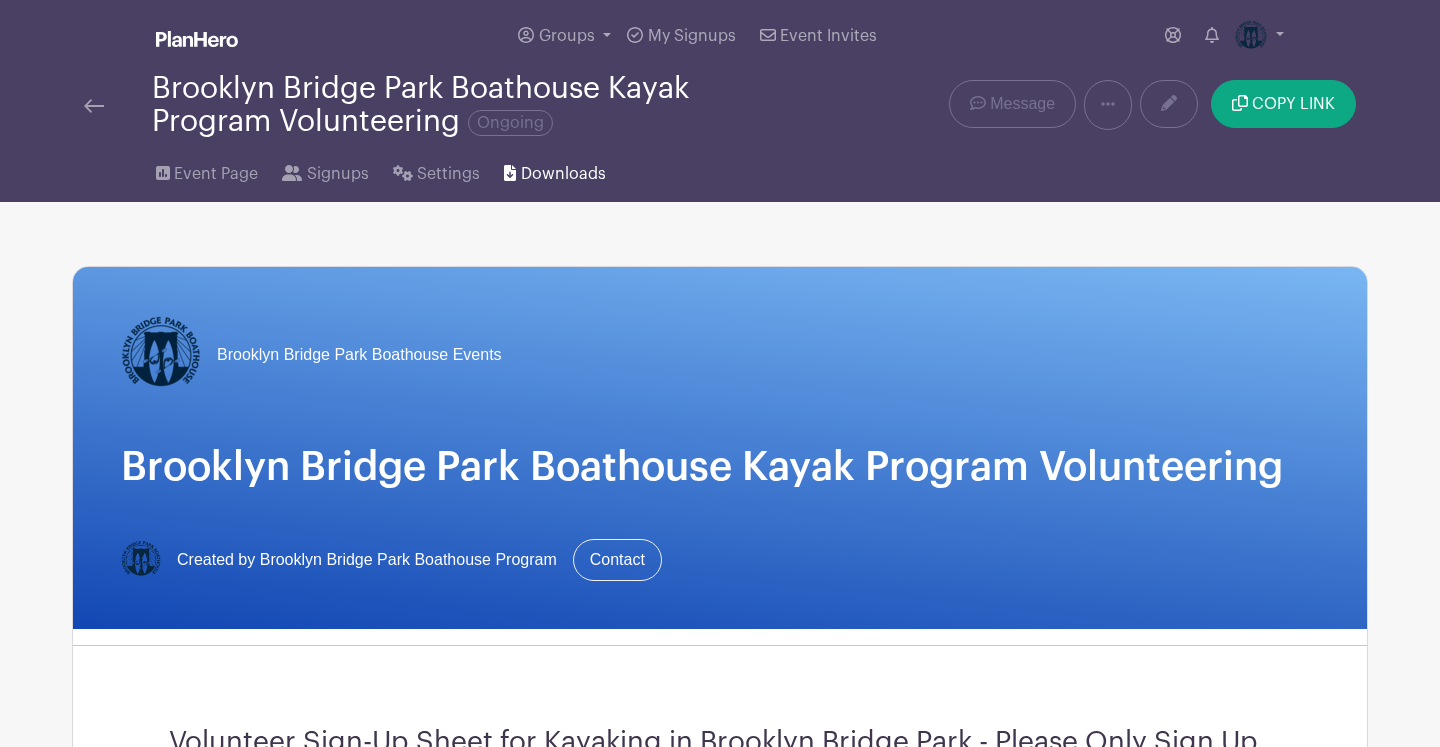 click on "Downloads" at bounding box center [563, 174] 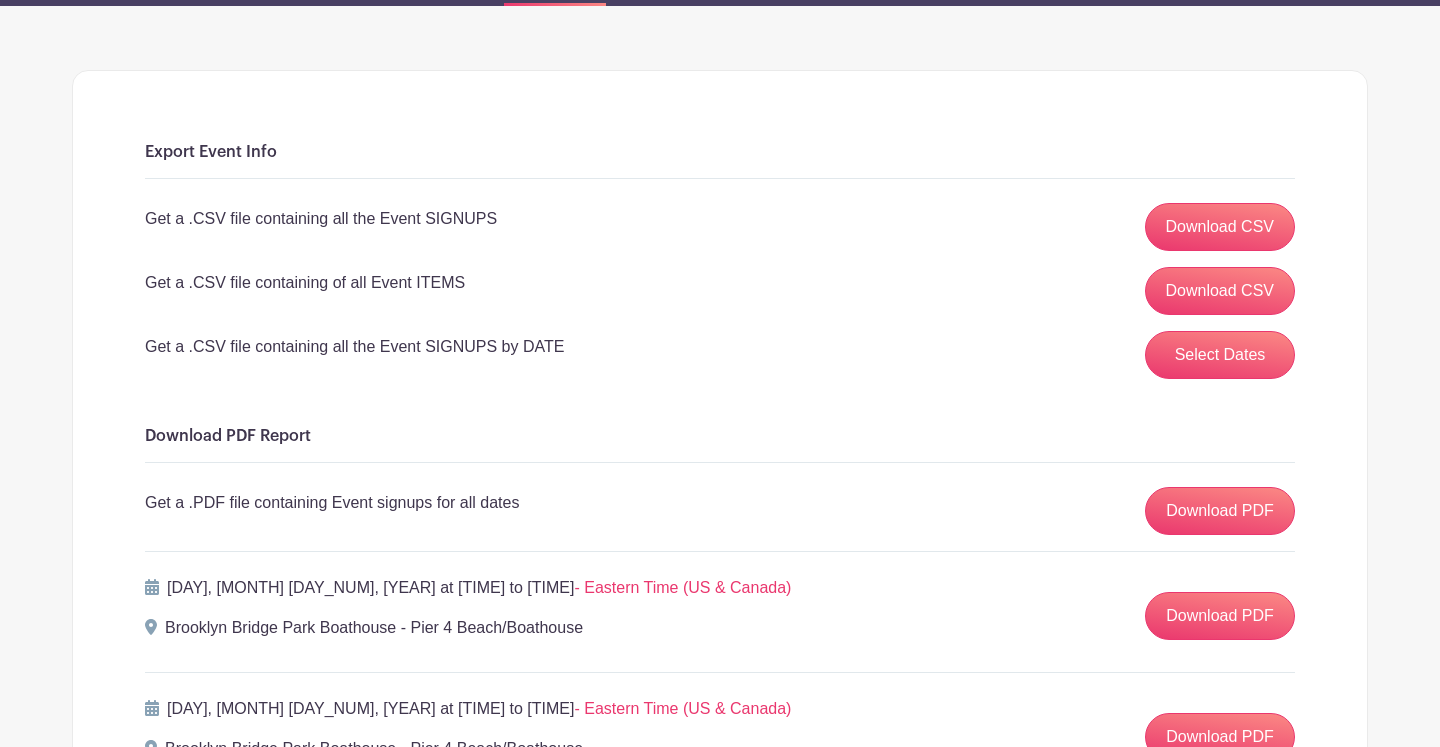 scroll, scrollTop: 200, scrollLeft: 0, axis: vertical 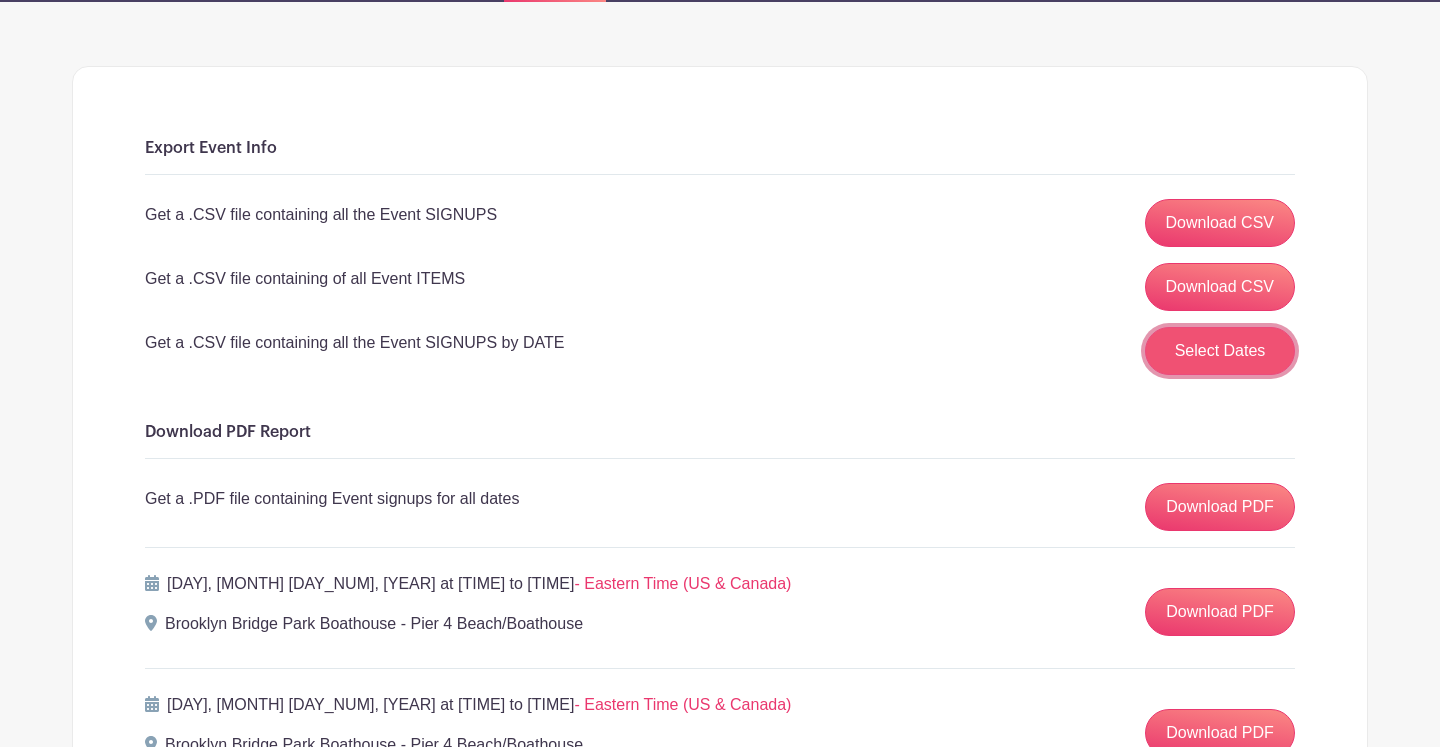 click on "Select Dates" at bounding box center [1220, 351] 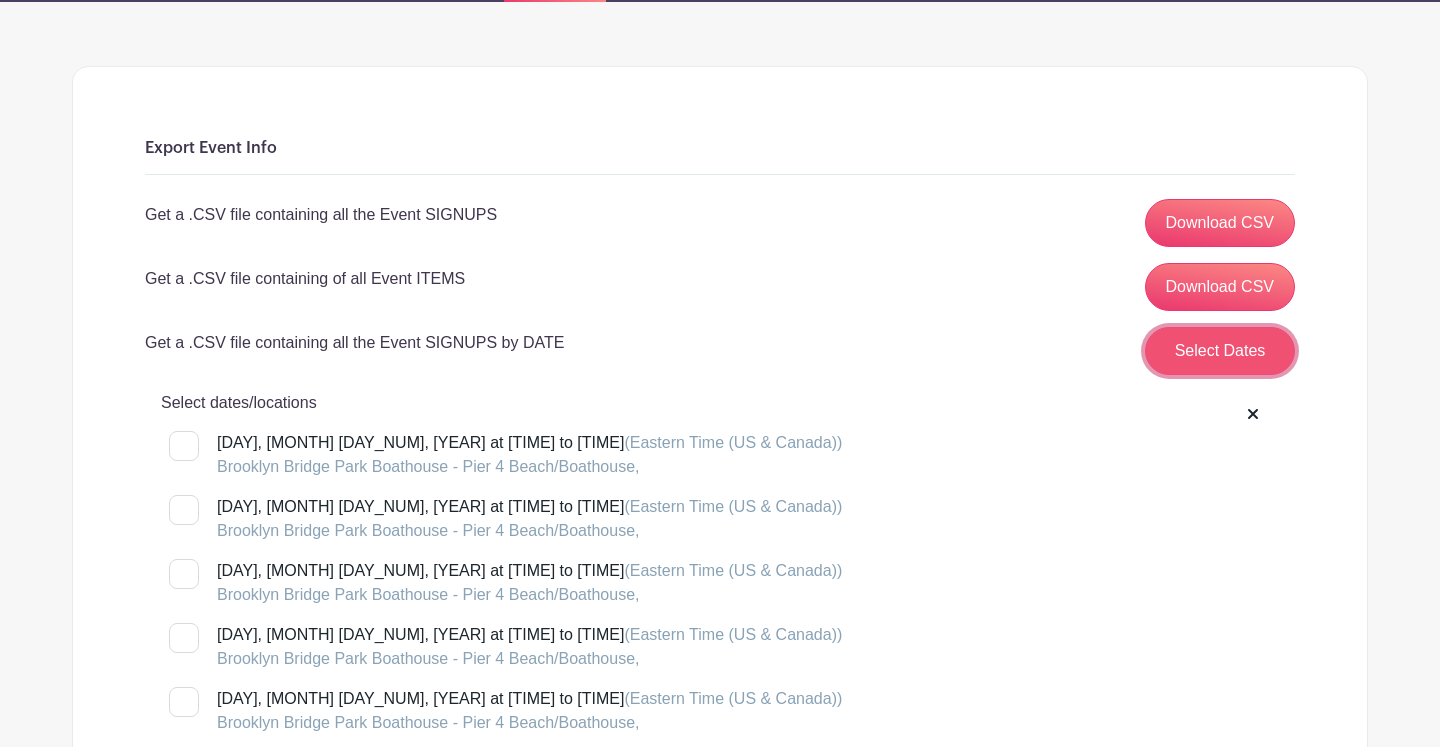 type 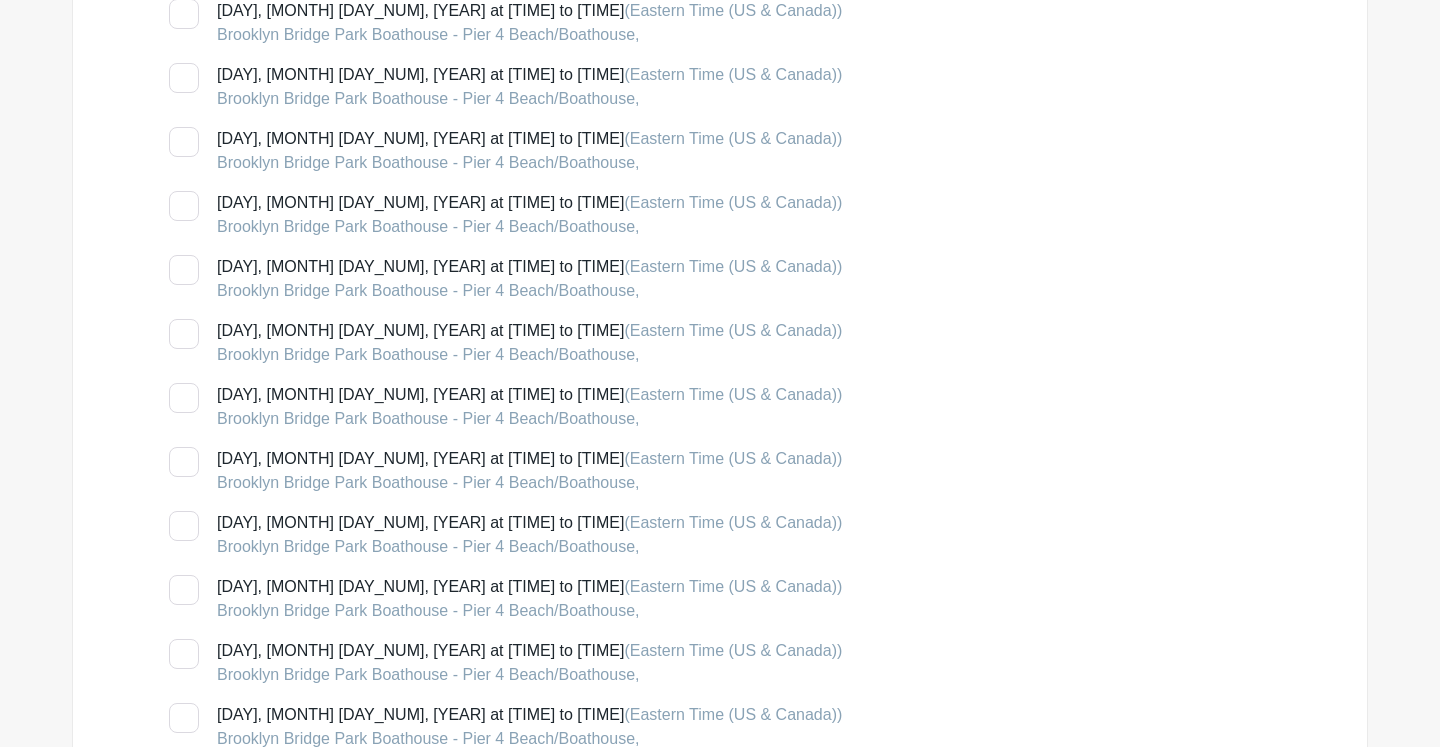scroll, scrollTop: 3040, scrollLeft: 0, axis: vertical 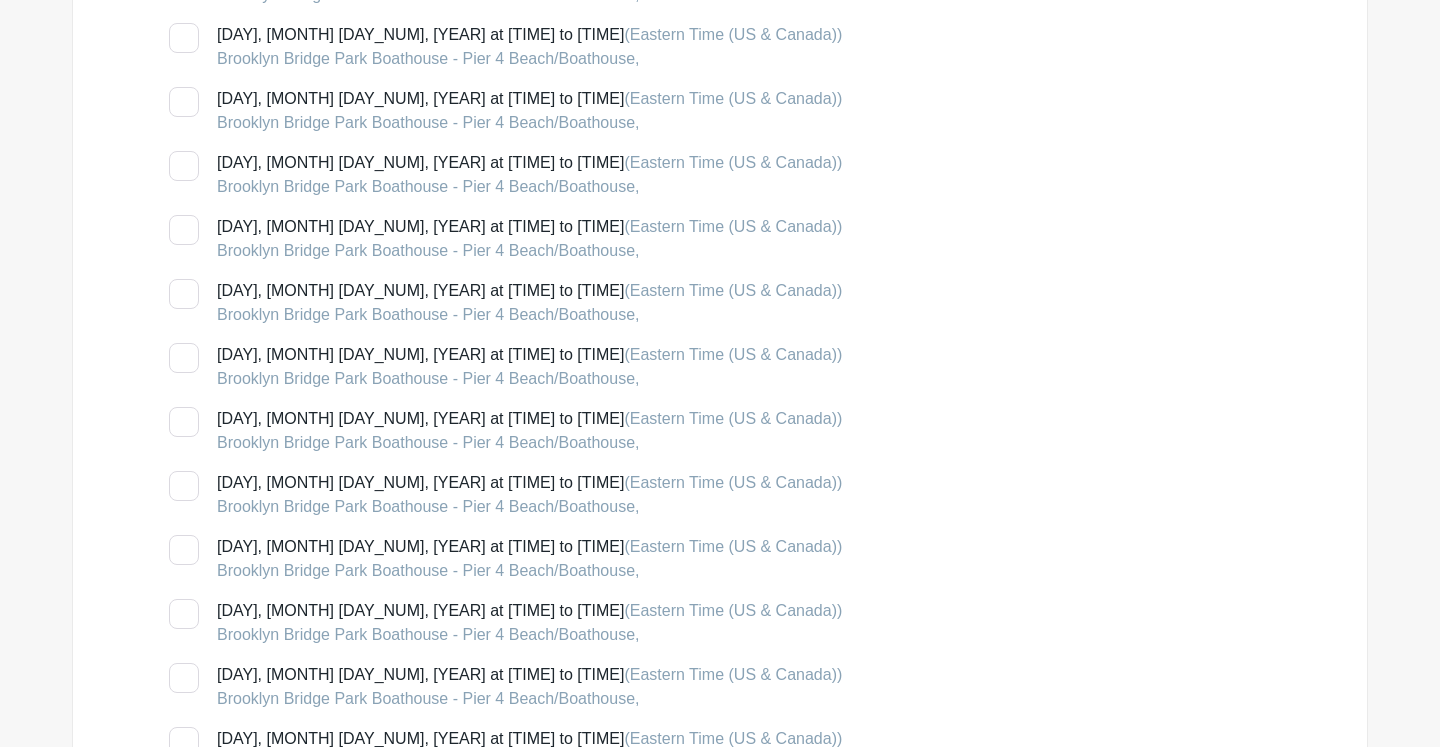 click at bounding box center (184, 294) 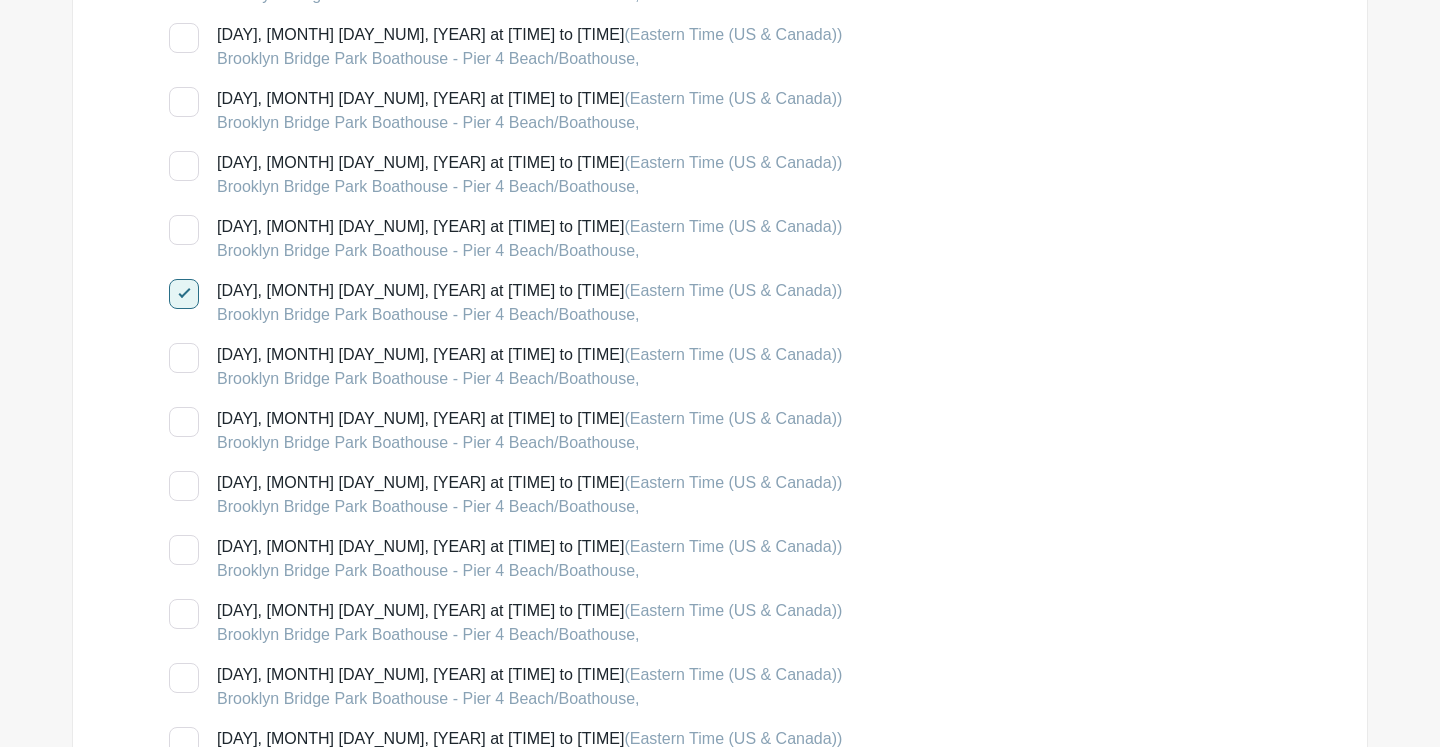 click on "Export Event Info
Get a .CSV file containing all the Event SIGNUPS
Download CSV
Get a .CSV file containing of all Event ITEMS
Download CSV
Get a .CSV file containing all the Event SIGNUPS by DATE
Select Dates
Select dates/locations
Wednesday, May 28, 2025 at 04:30 pm to 08:15 pm  (Eastern Time (US & Canada))
Brooklyn Bridge Park Boathouse - Pier 4 Beach/Boathouse," at bounding box center [720, 2928] 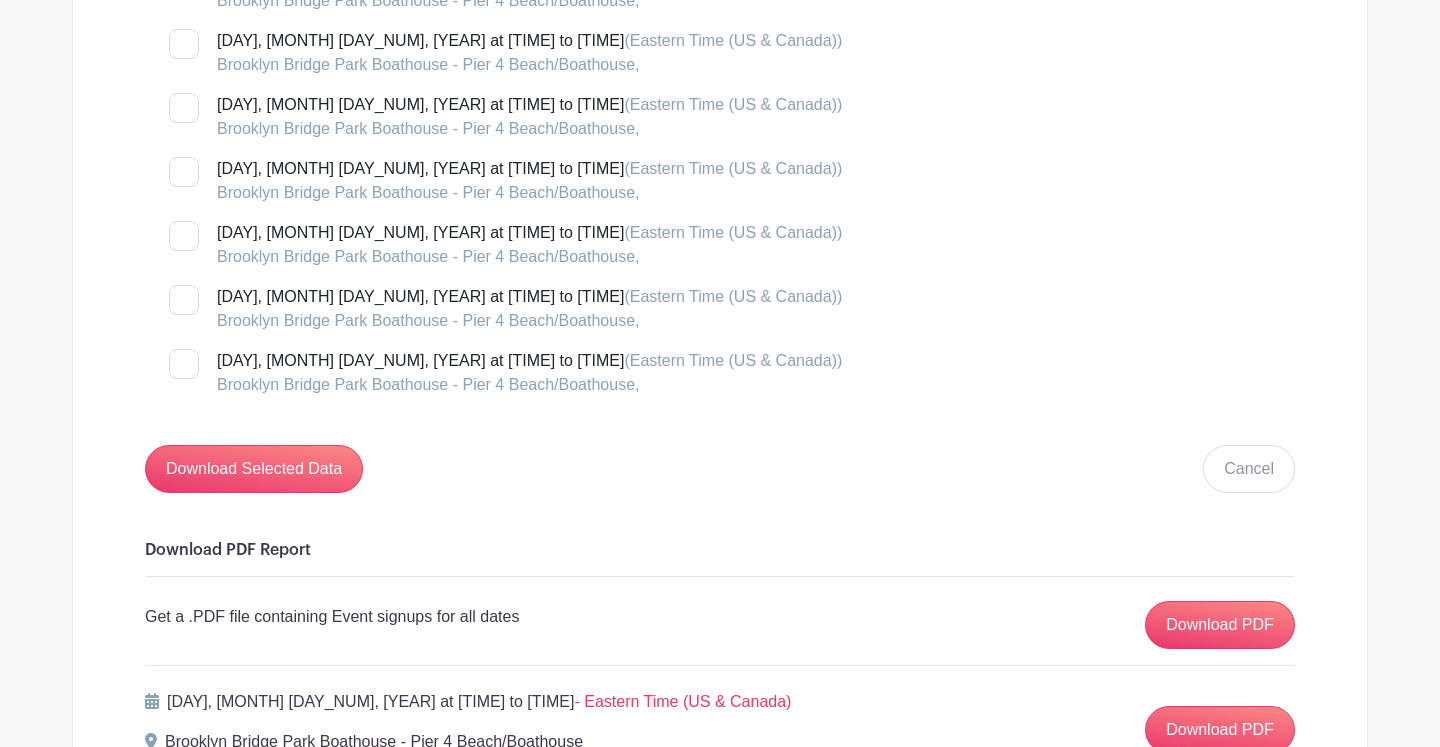 scroll, scrollTop: 3960, scrollLeft: 0, axis: vertical 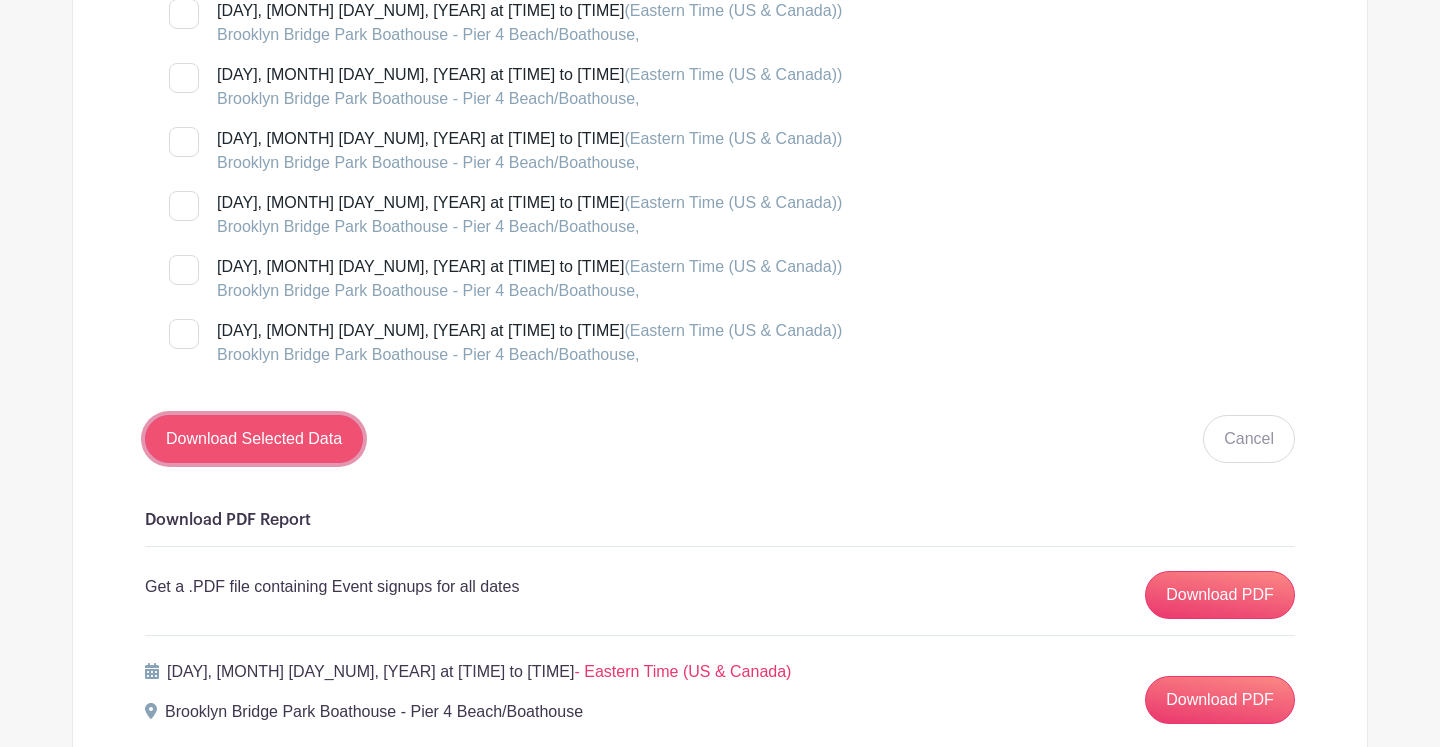 click on "Download Selected Data" at bounding box center [254, 439] 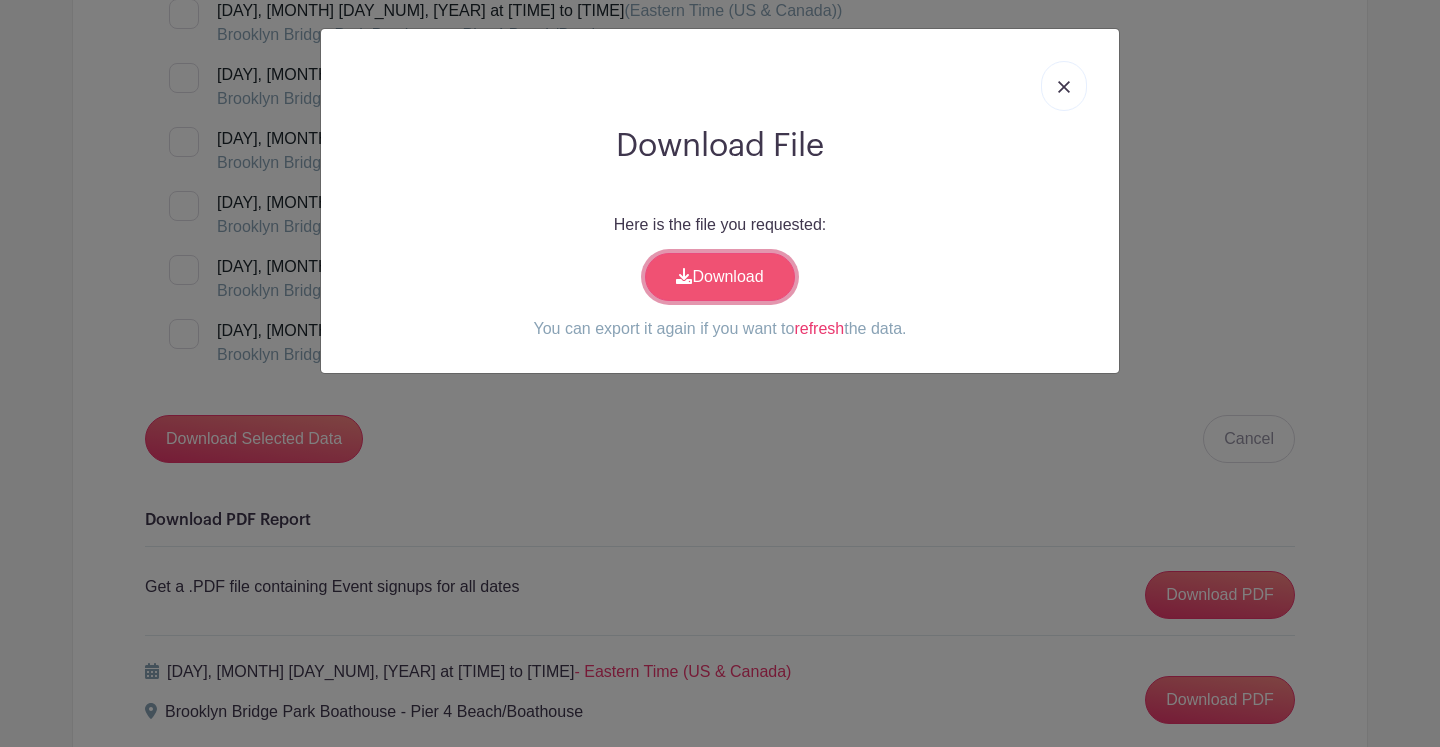 click on "Download" at bounding box center (720, 277) 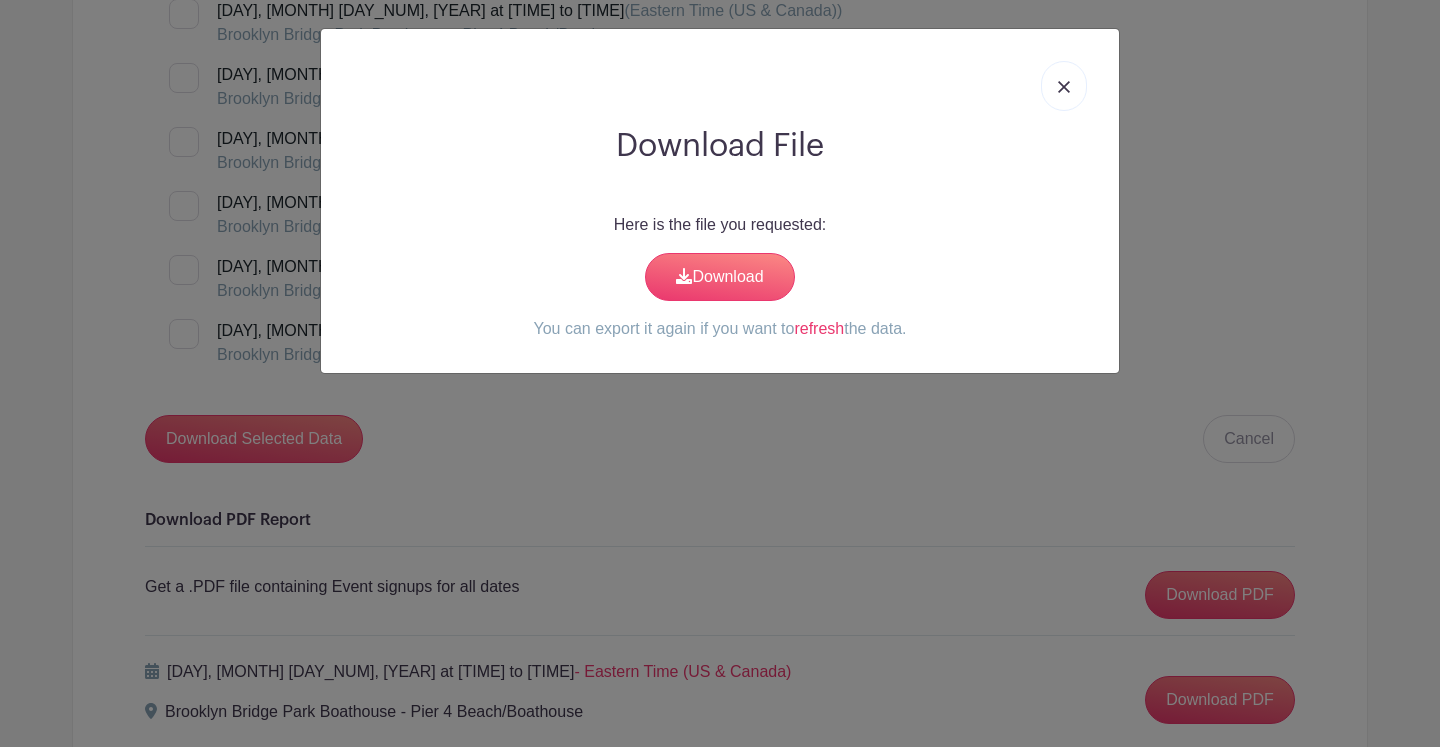 click at bounding box center [1064, 87] 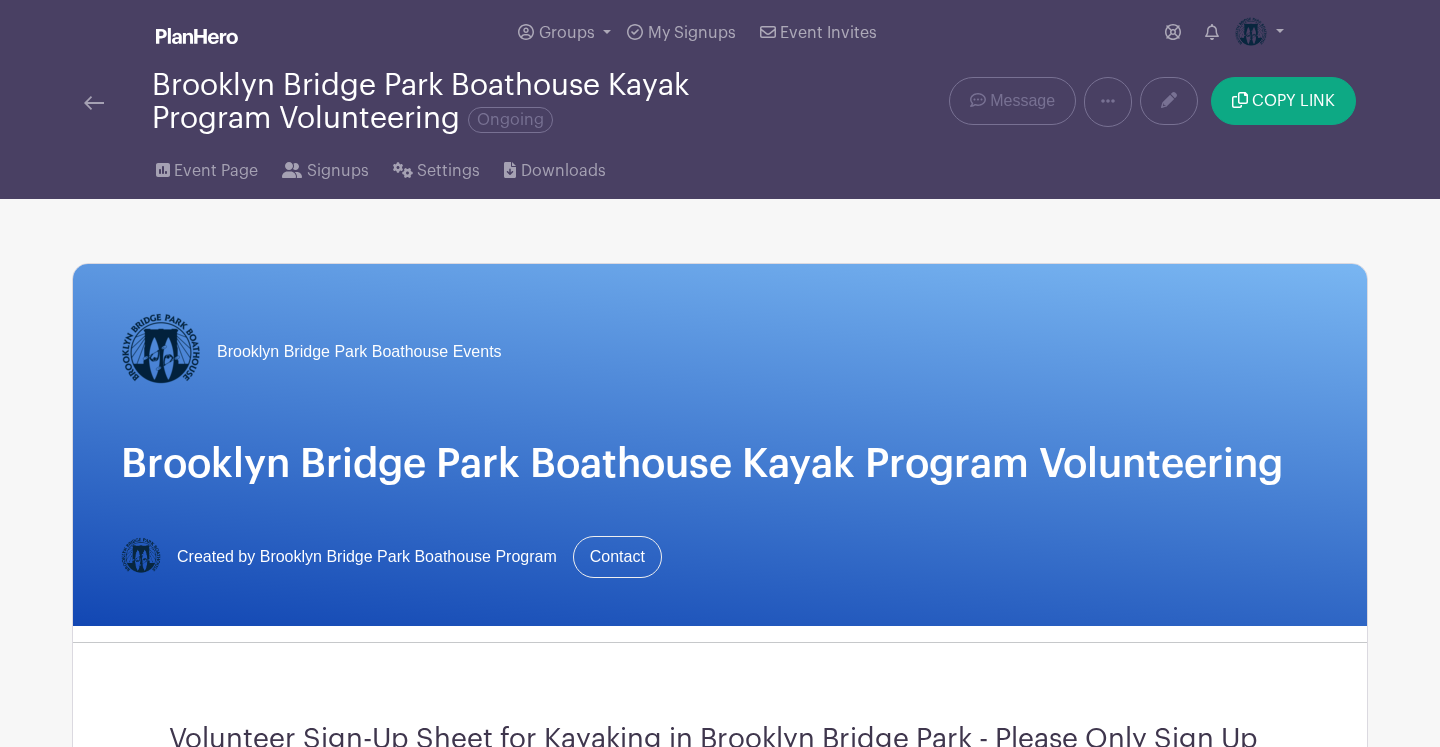 scroll, scrollTop: 0, scrollLeft: 0, axis: both 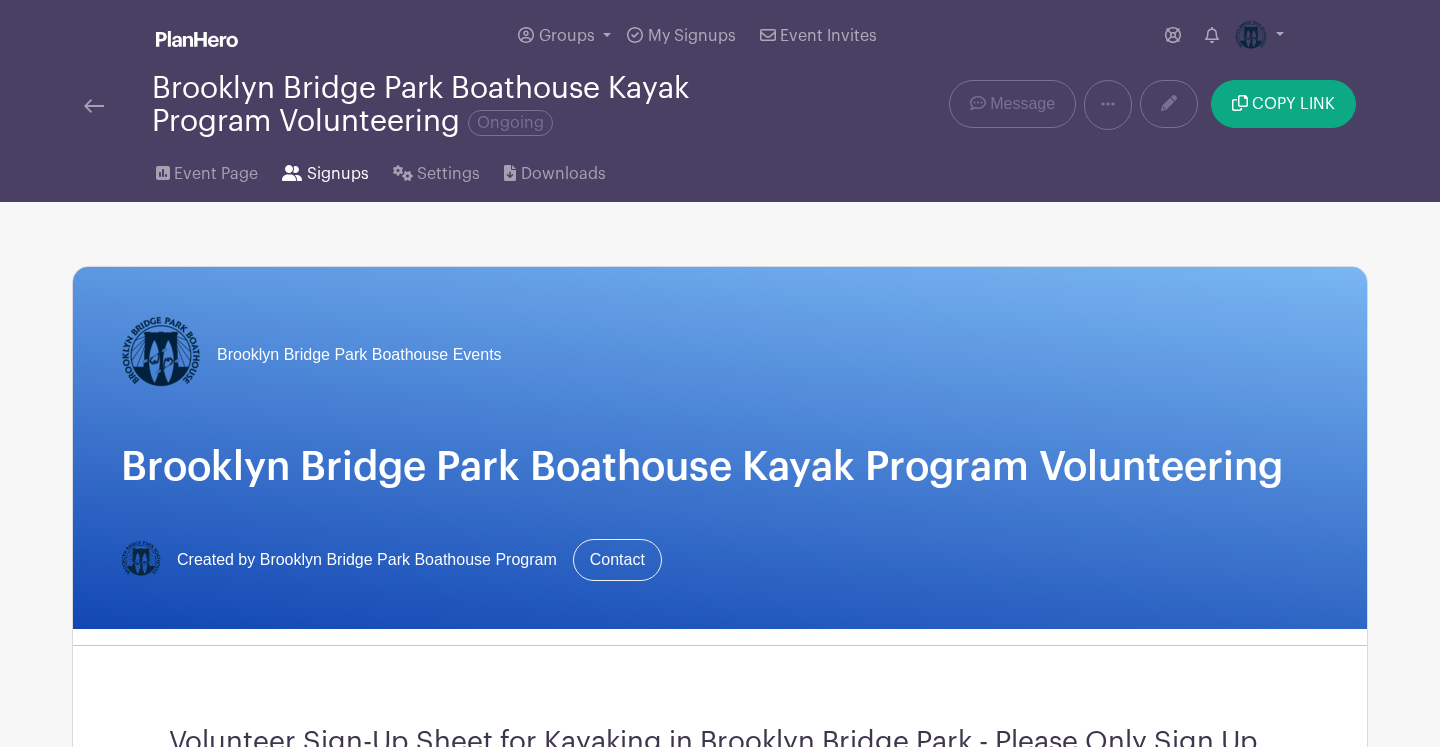 click on "Signups" at bounding box center [338, 174] 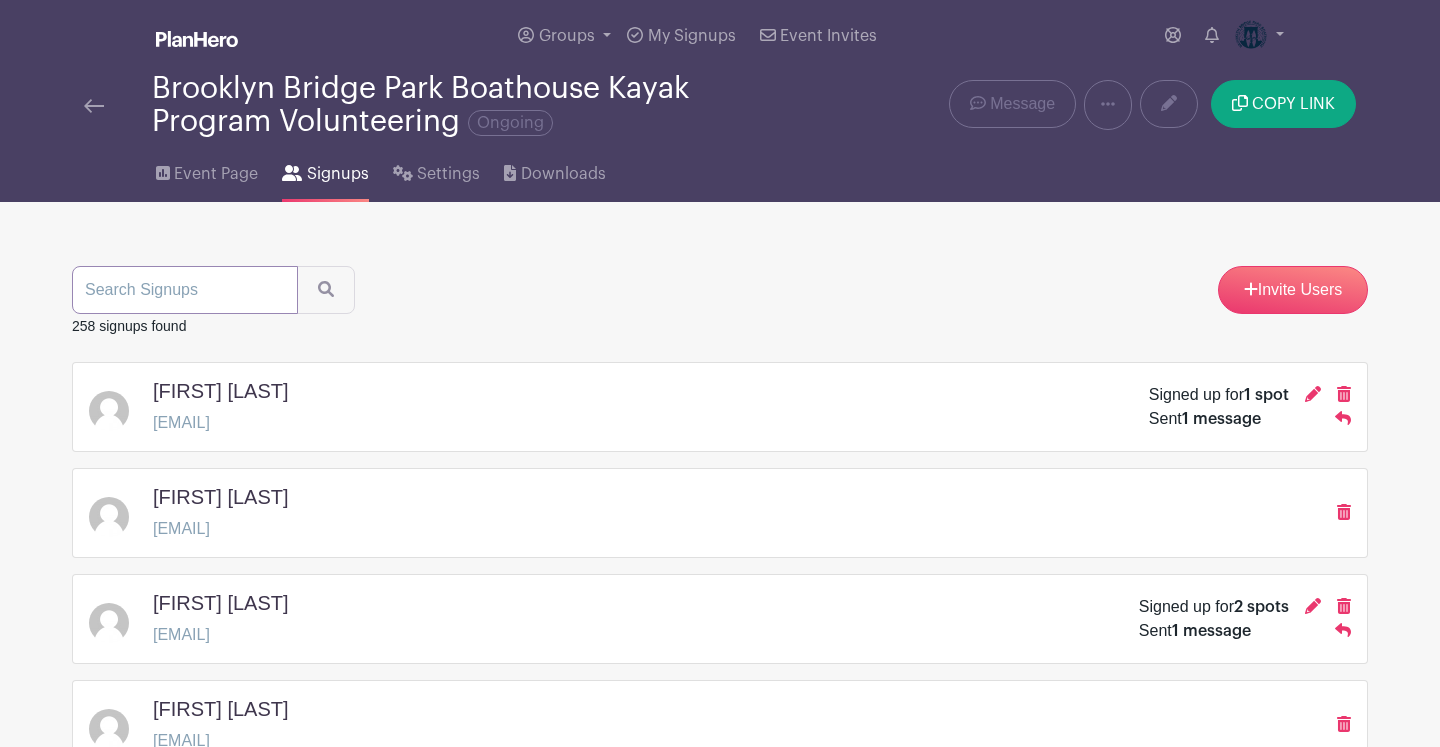 click at bounding box center [185, 290] 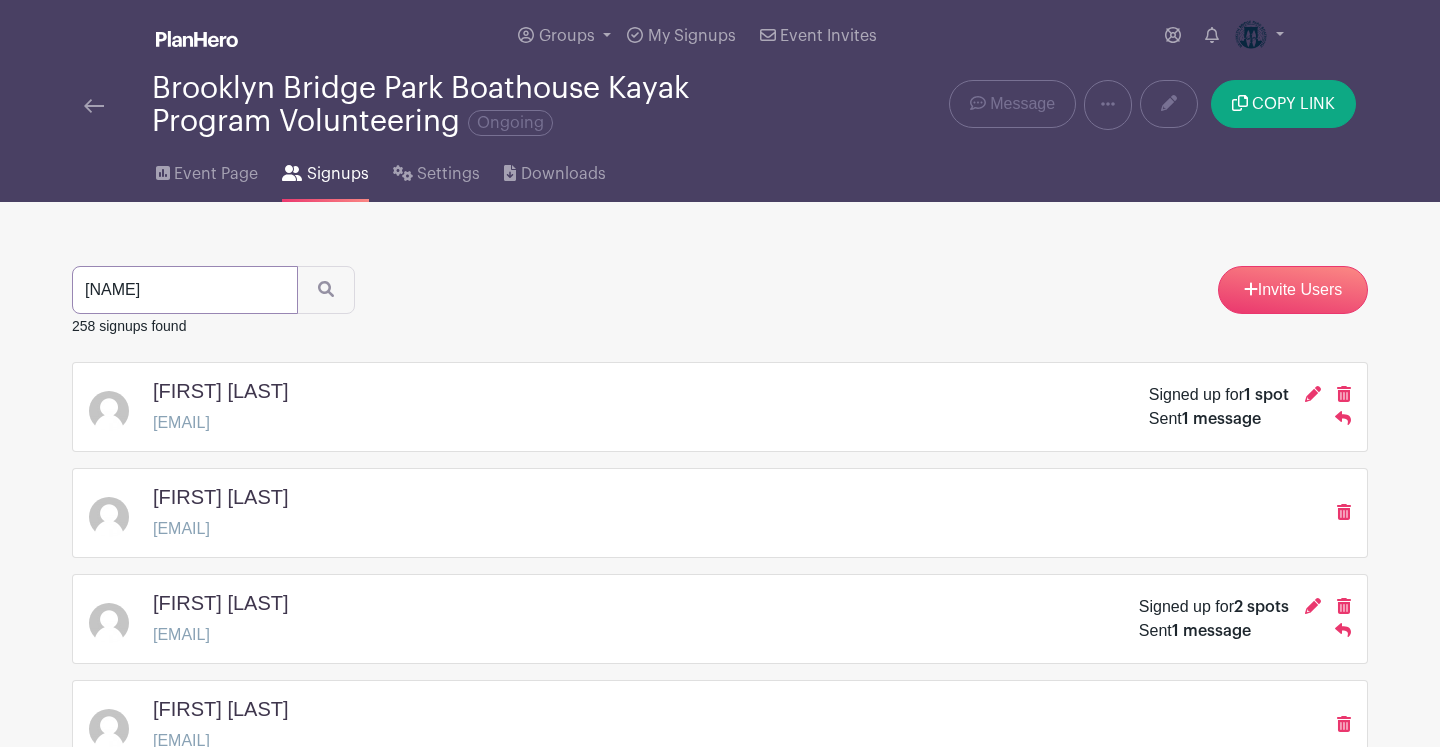 type on "phiroz" 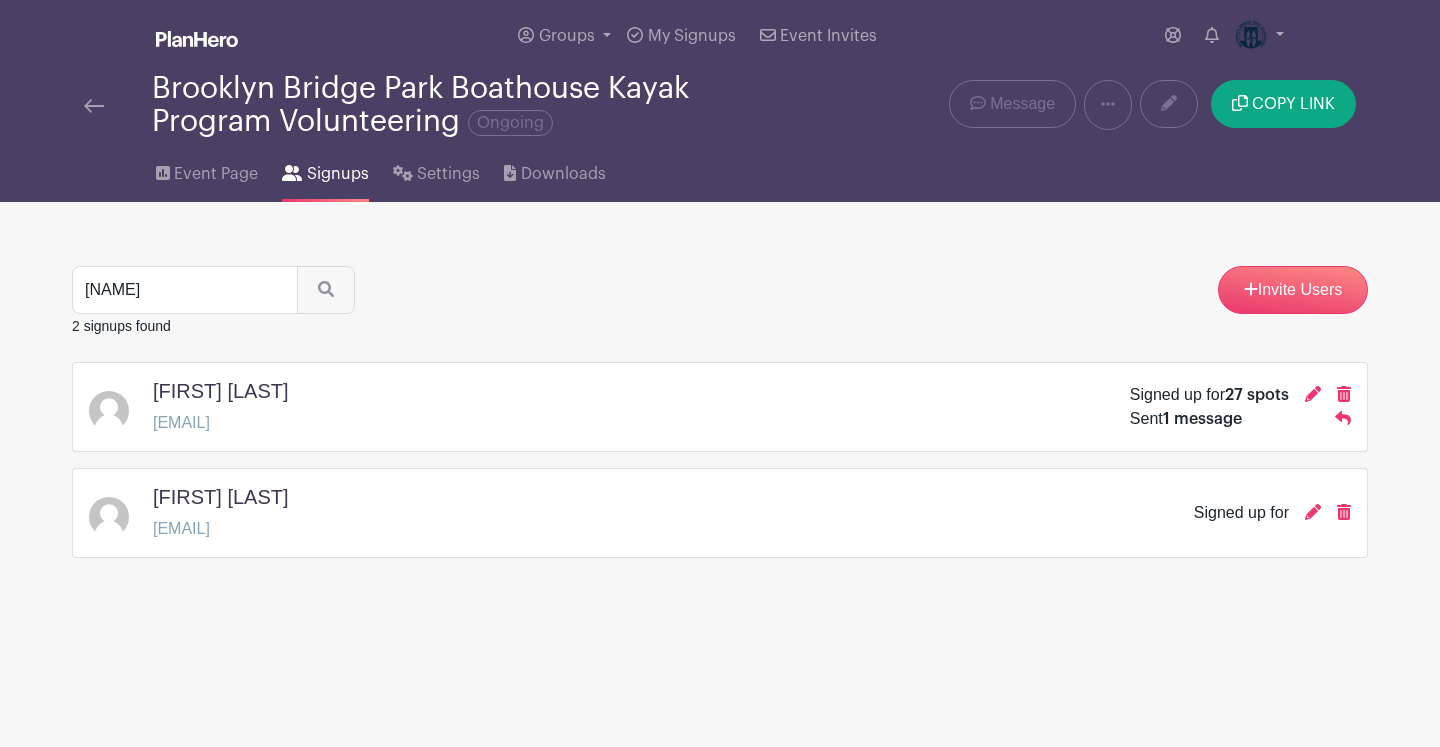 click at bounding box center [94, 106] 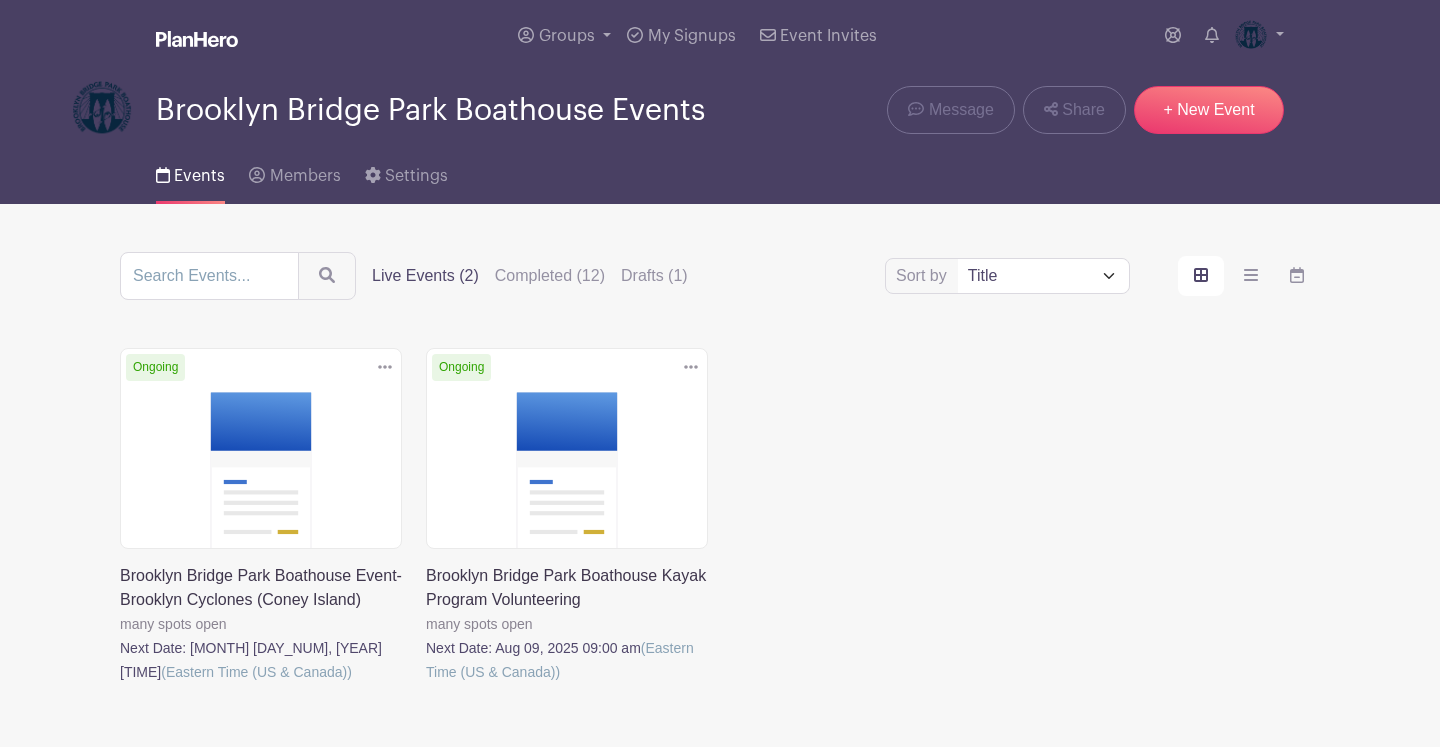click at bounding box center [426, 684] 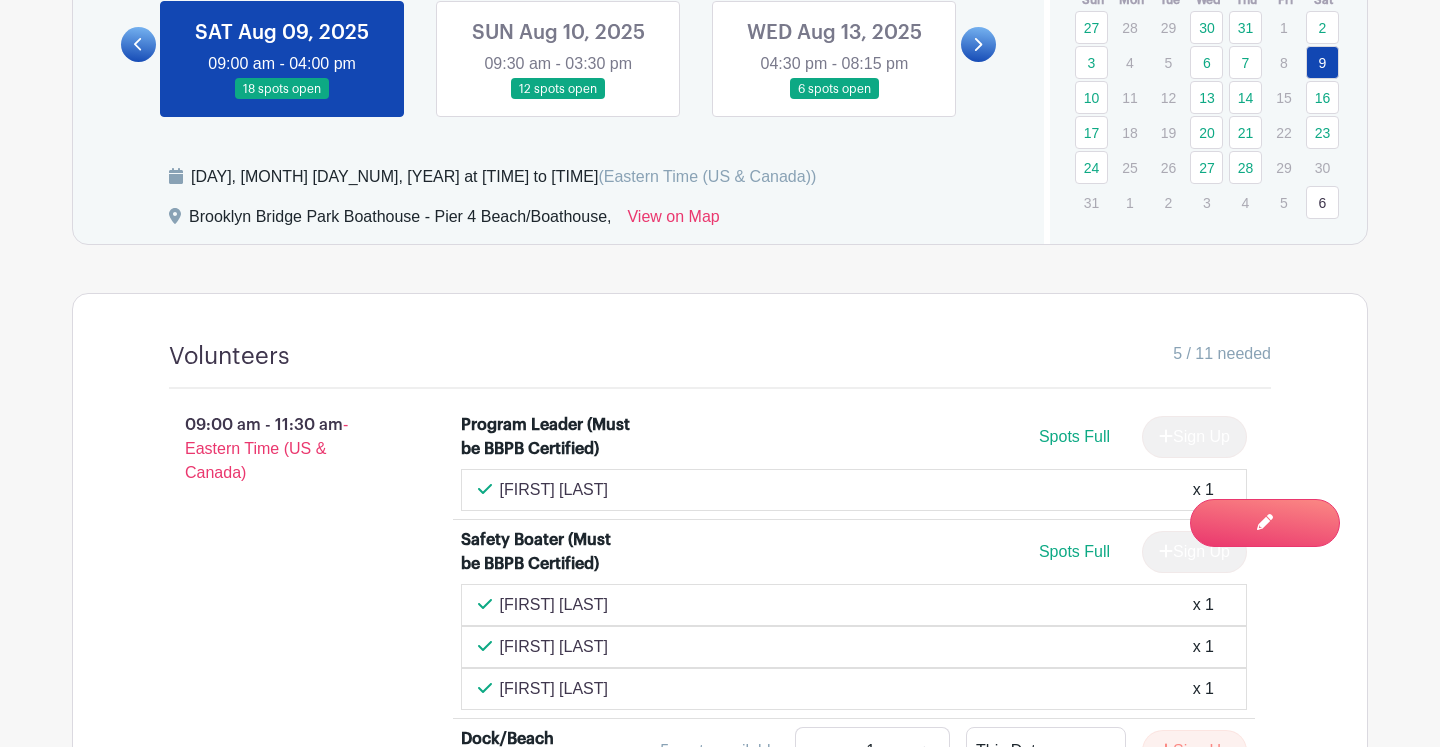 scroll, scrollTop: 1040, scrollLeft: 0, axis: vertical 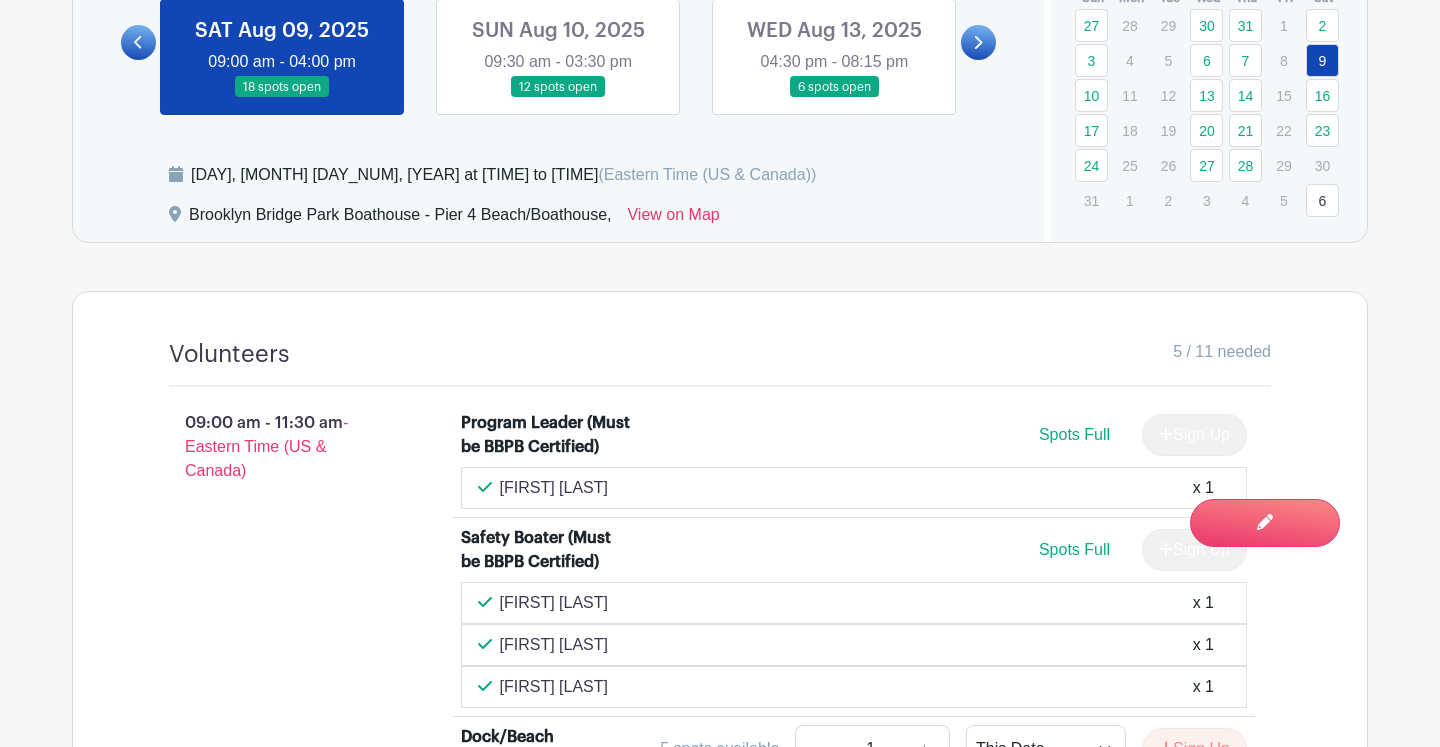 click on "09:00 am -
11:30 am
- Eastern Time (US & Canada)" at bounding box center [283, 447] 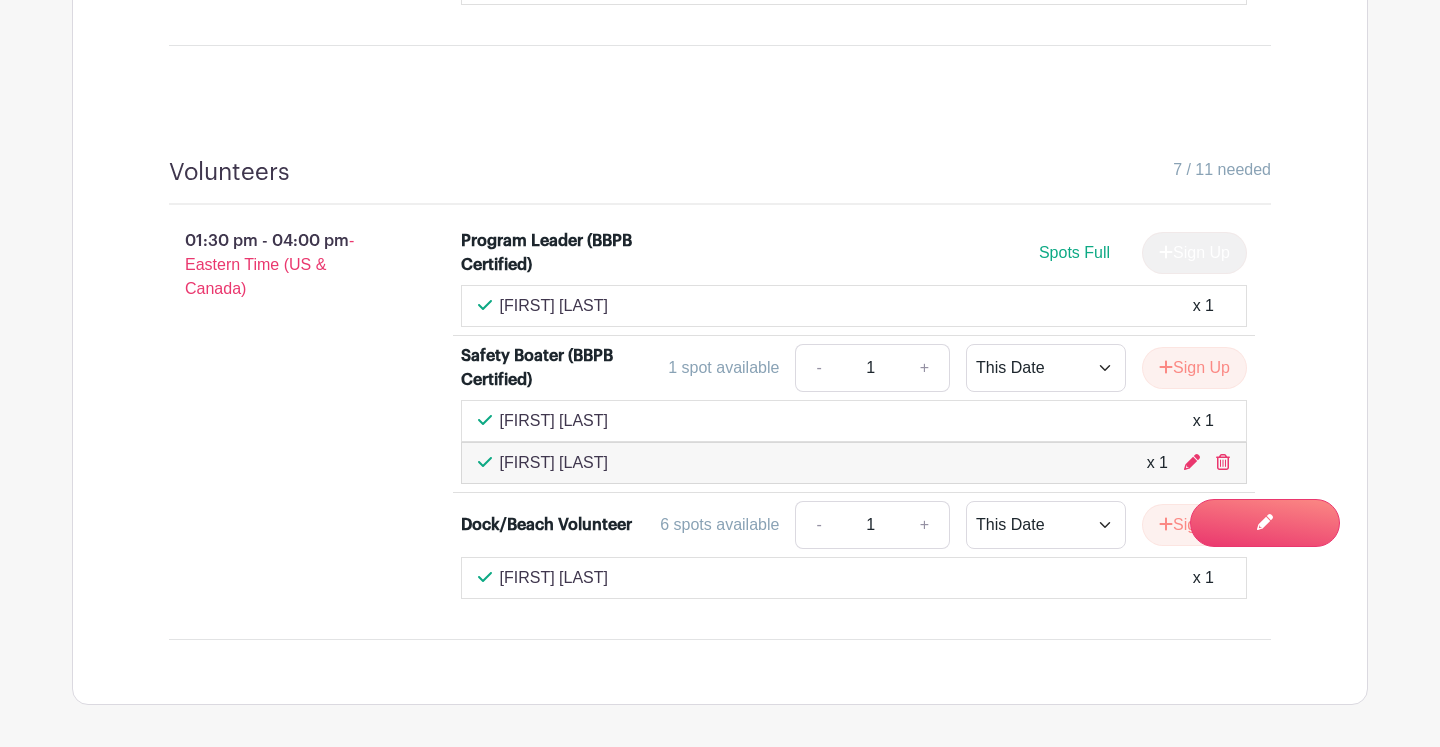 scroll, scrollTop: 2520, scrollLeft: 0, axis: vertical 